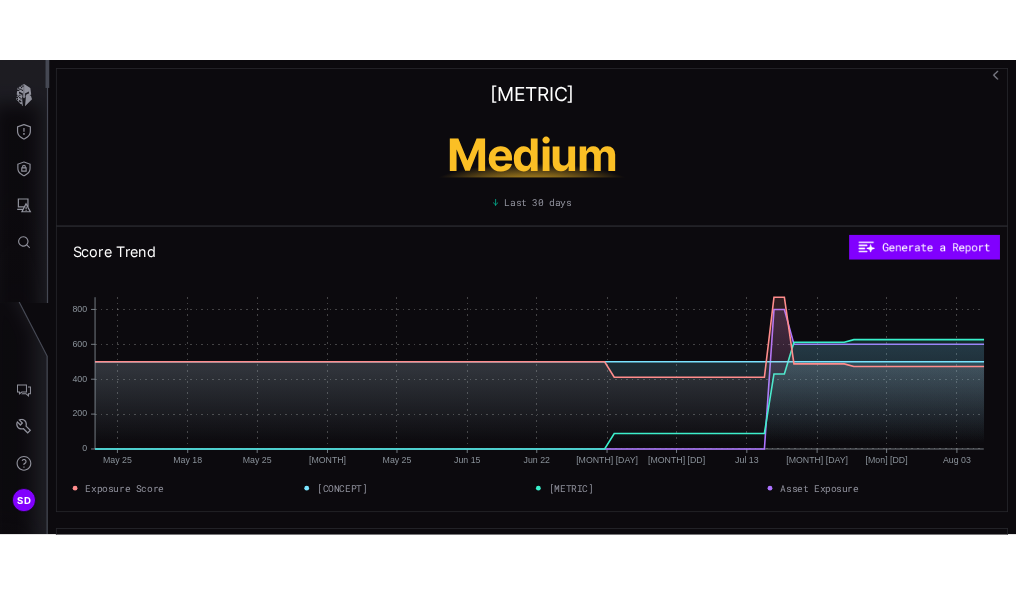 scroll, scrollTop: 0, scrollLeft: 0, axis: both 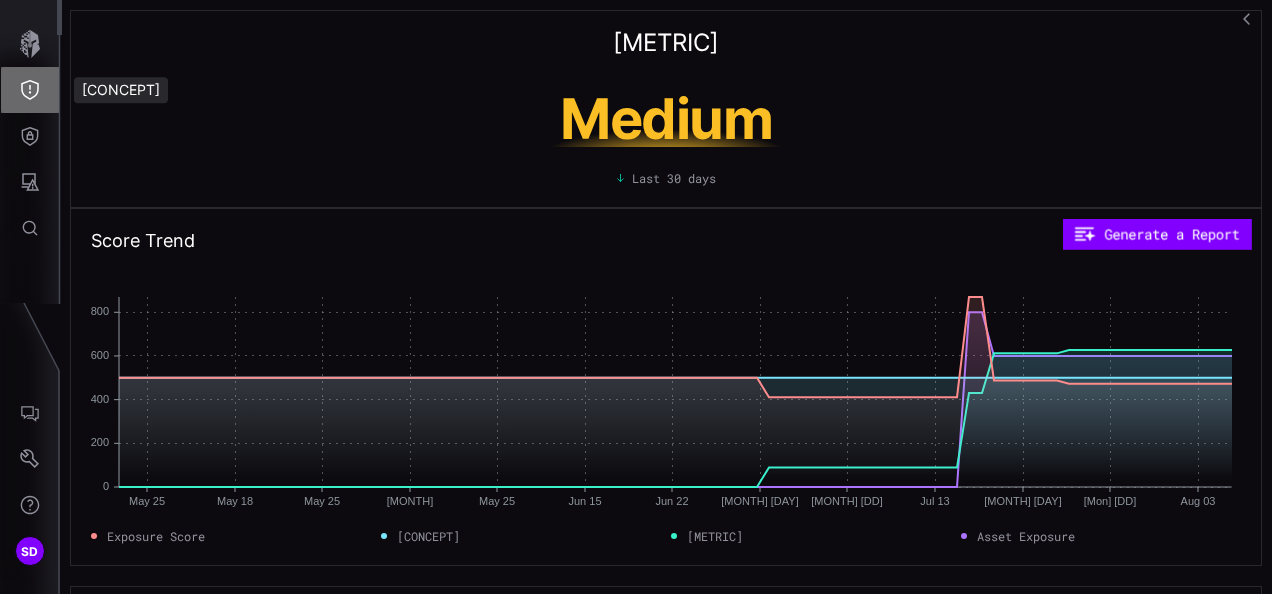 click 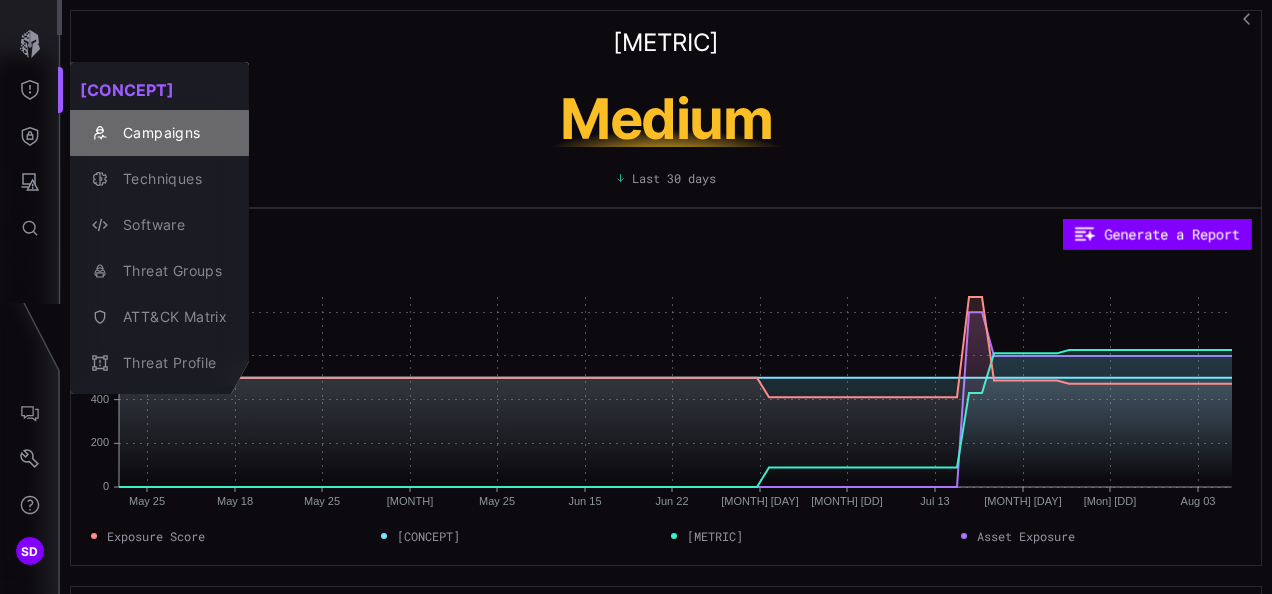 click on "Campaigns" at bounding box center (170, 133) 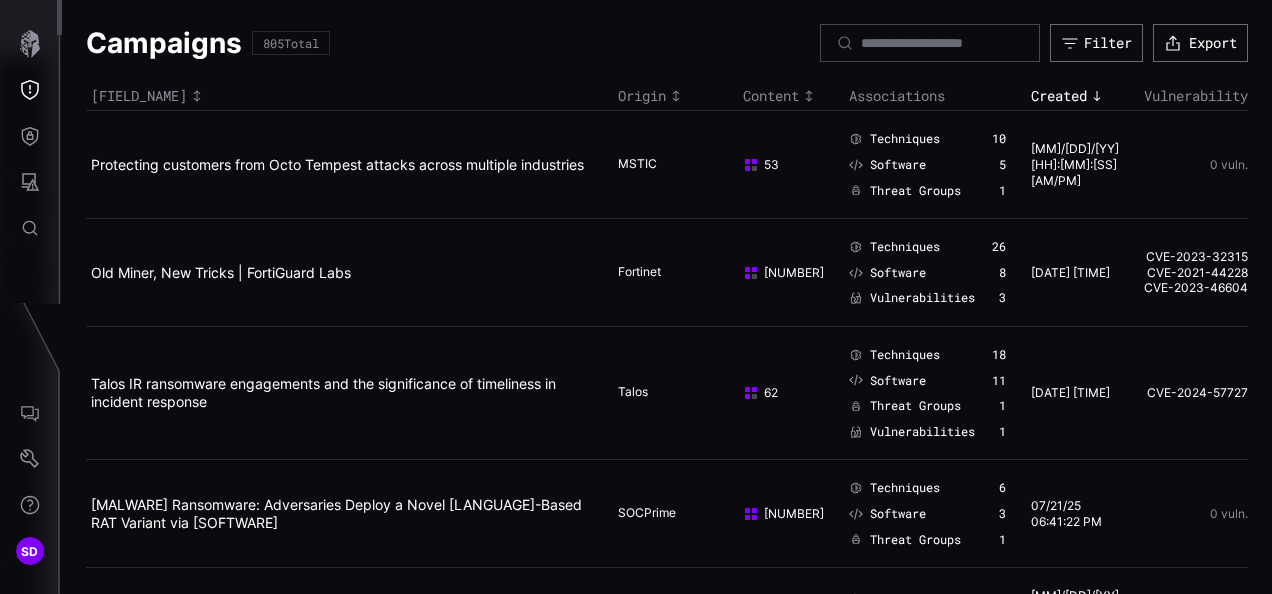 type 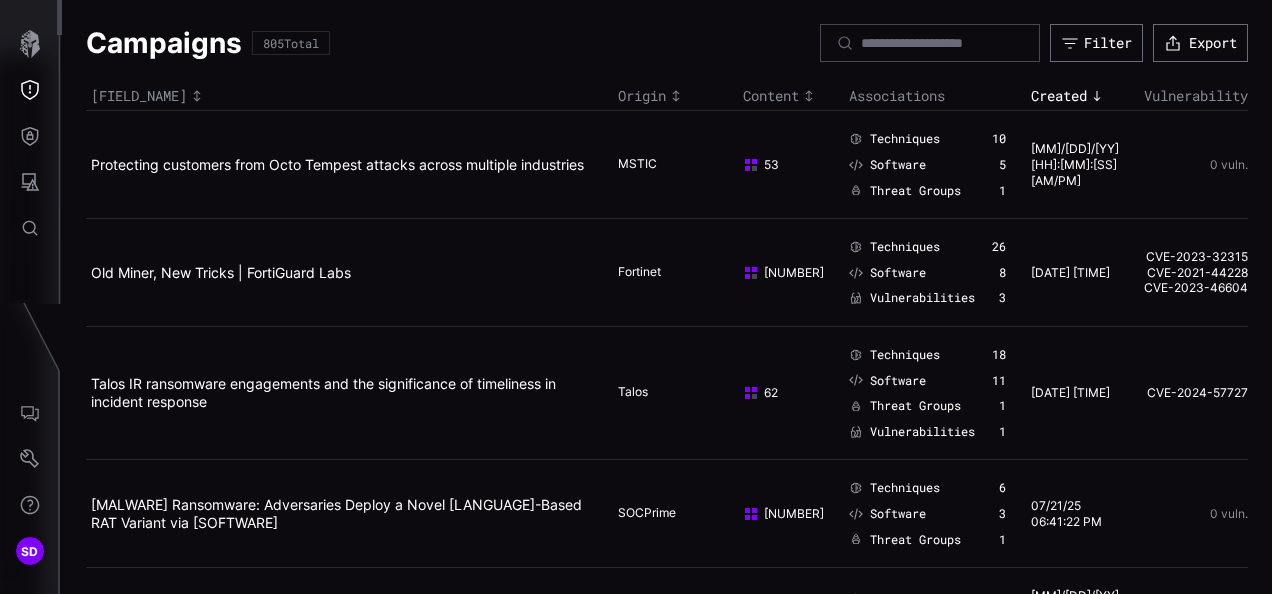 click on "Campaigns [NUMBER] Total Filter Export" at bounding box center [667, 43] 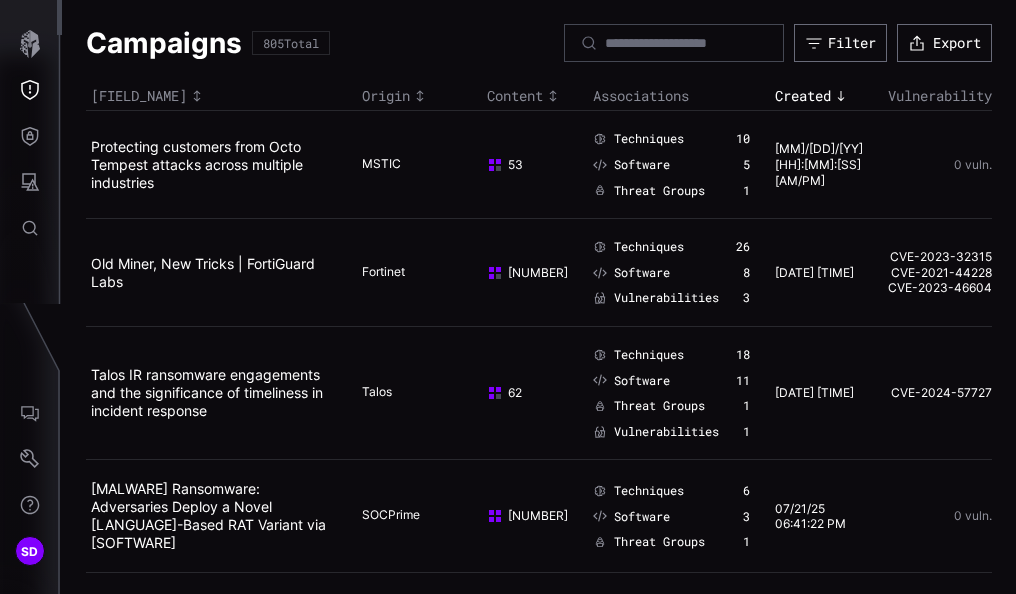 click on "Campaigns" at bounding box center (164, 43) 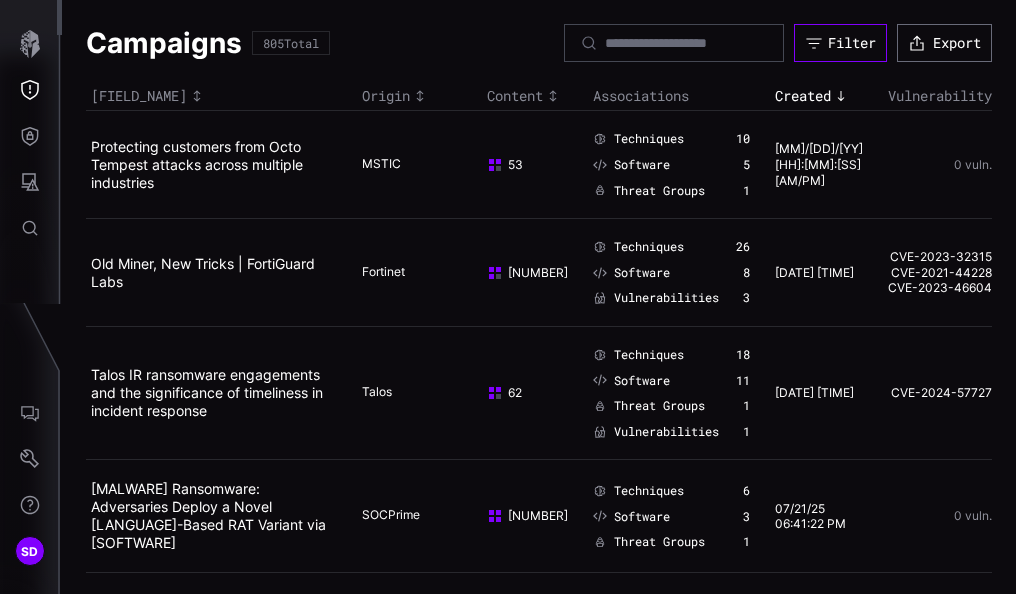 type 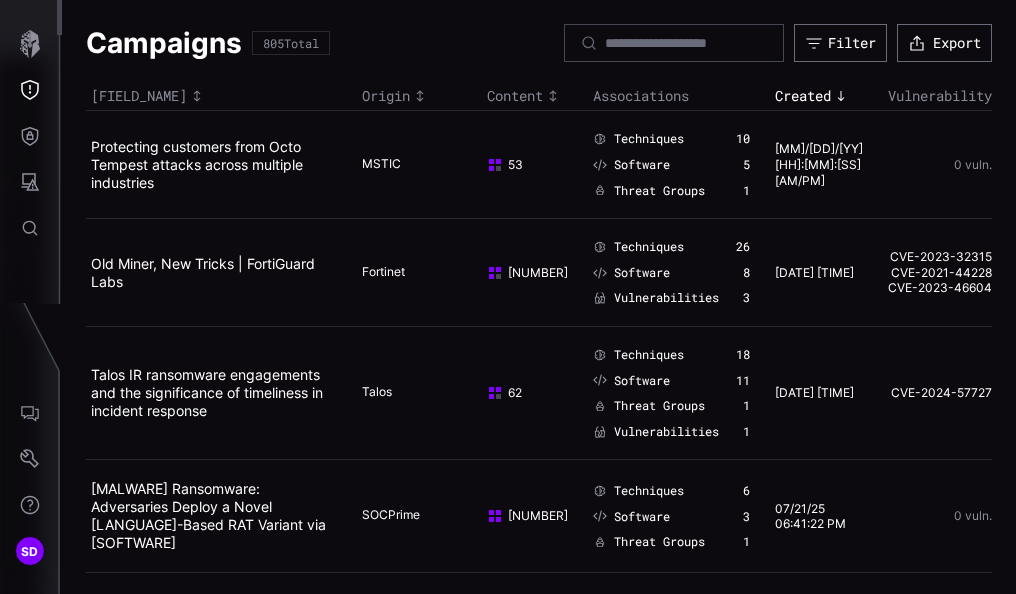 type 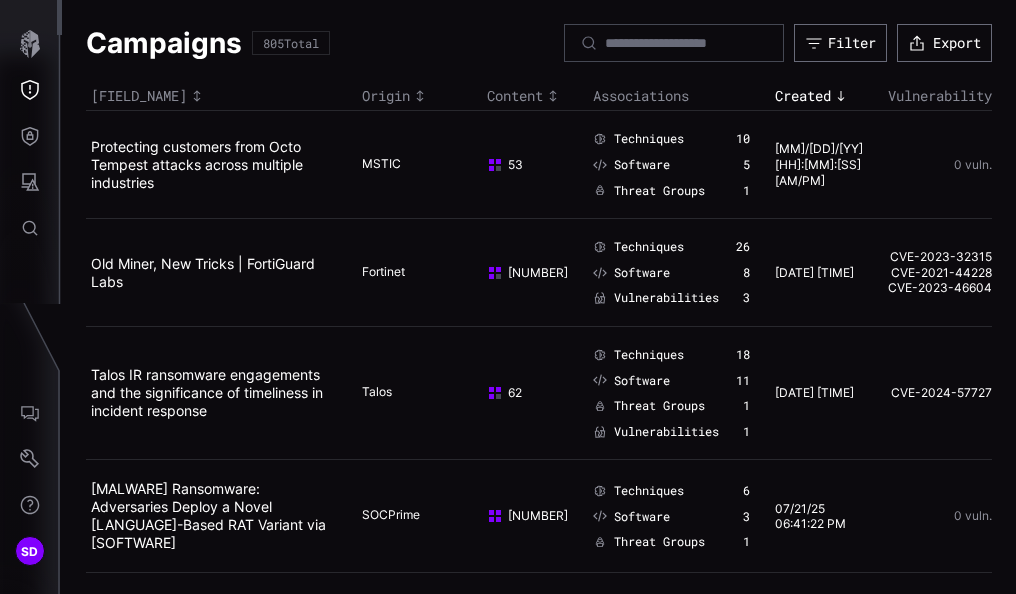 scroll, scrollTop: 63, scrollLeft: 0, axis: vertical 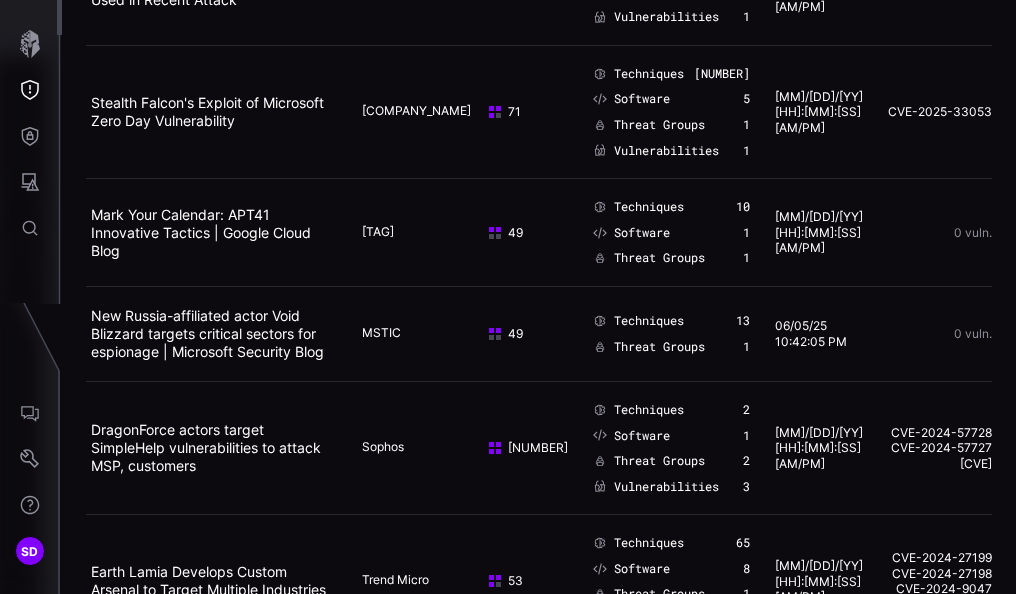 type 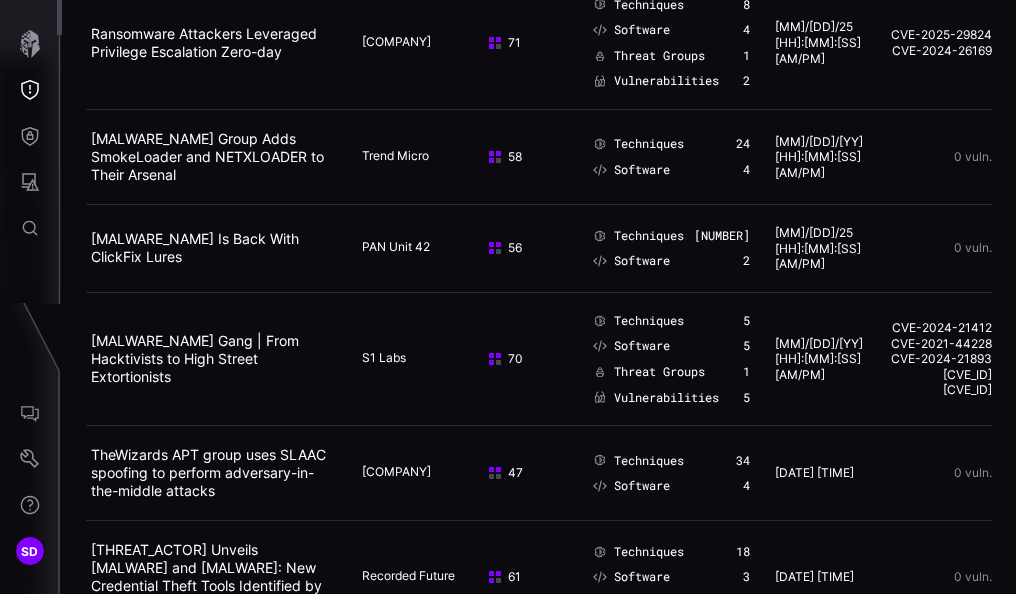 scroll, scrollTop: 4901, scrollLeft: 0, axis: vertical 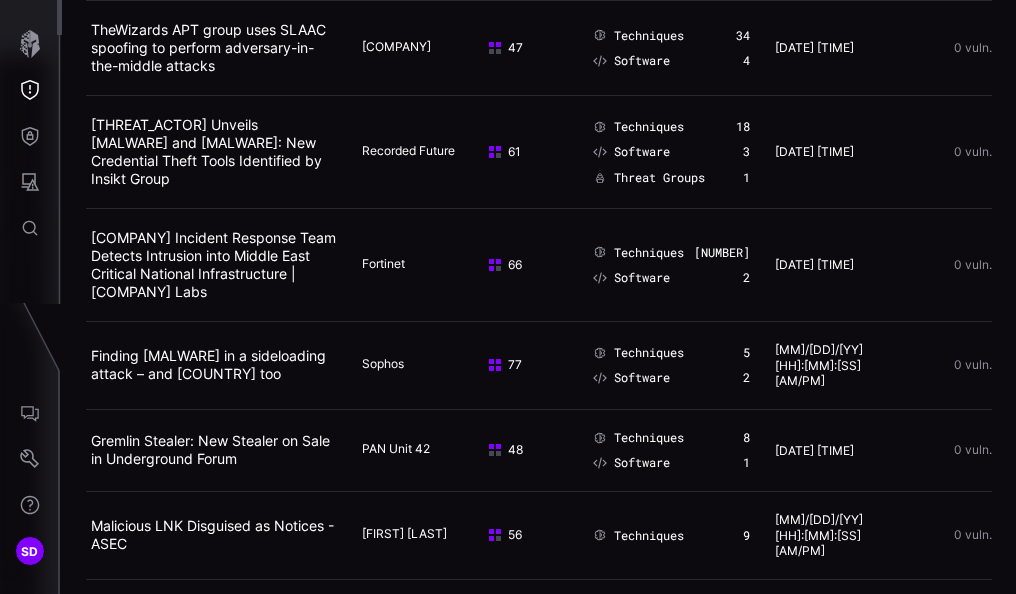 click on "[THREAT_ACTOR] Unveils [MALWARE] and [MALWARE]: New Credential Theft Tools Identified by Insikt Group" at bounding box center [214, 152] 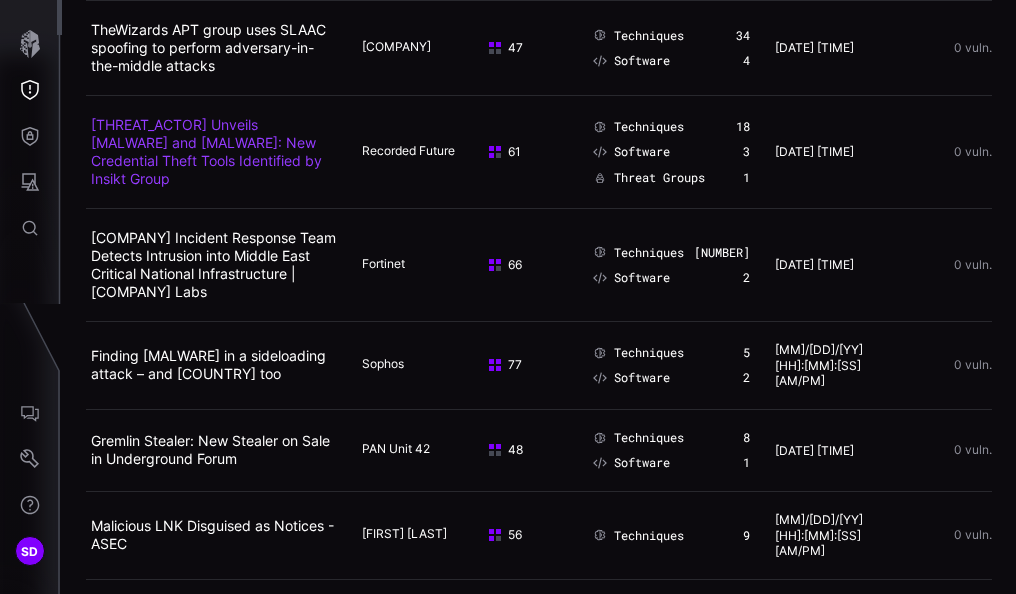 click on "[THREAT_ACTOR] Unveils [MALWARE] and [MALWARE]: New Credential Theft Tools Identified by Insikt Group" at bounding box center (206, 151) 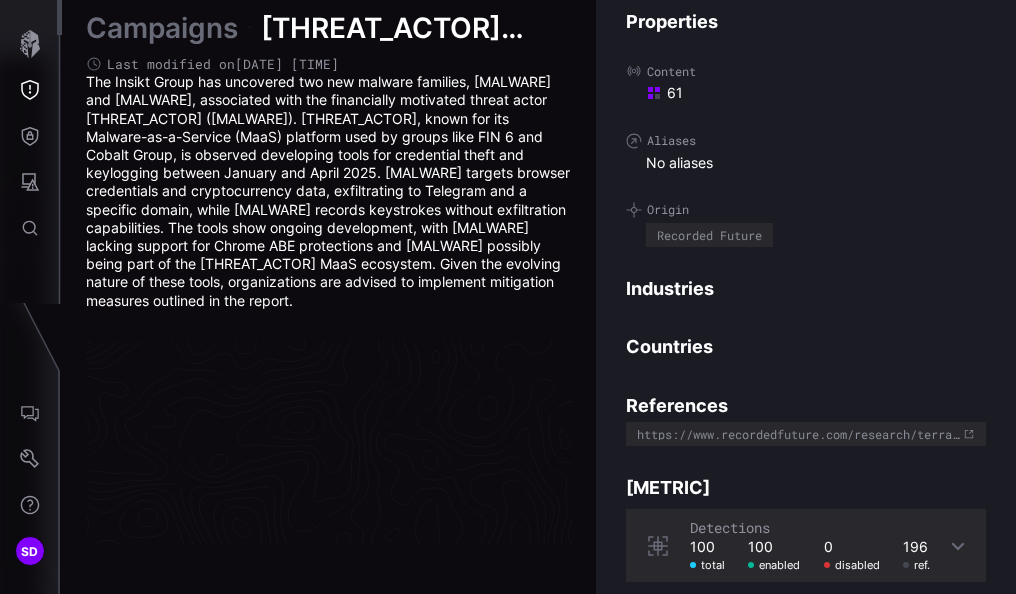 scroll, scrollTop: 4405, scrollLeft: 1264, axis: both 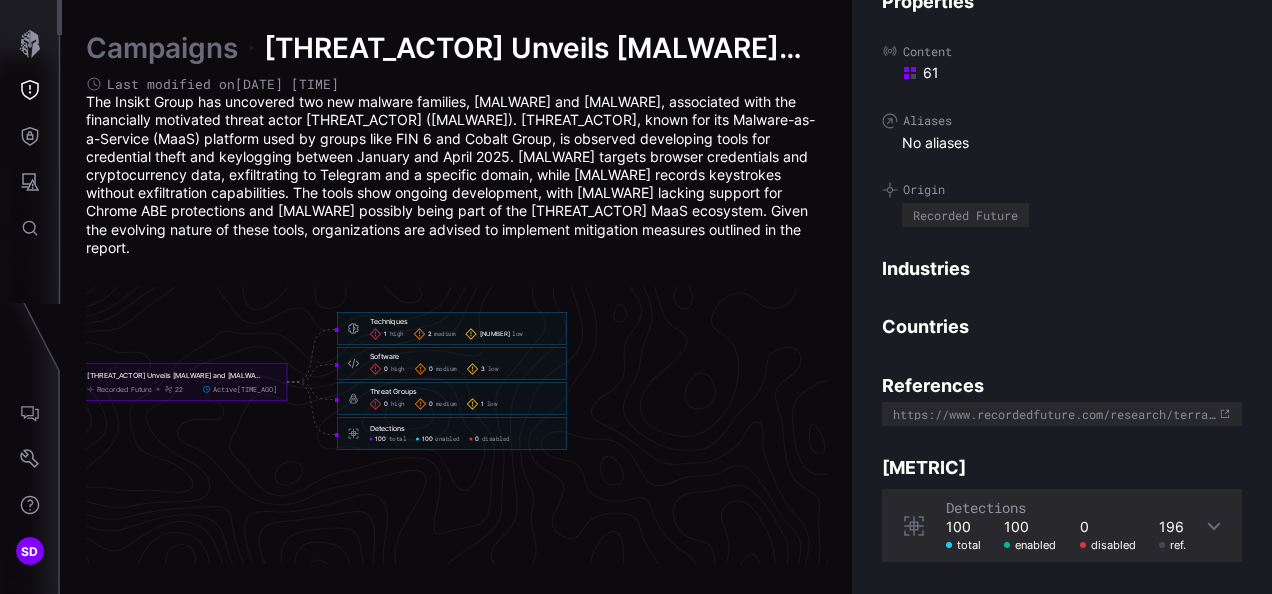 drag, startPoint x: 376, startPoint y: 359, endPoint x: 489, endPoint y: 389, distance: 116.9145 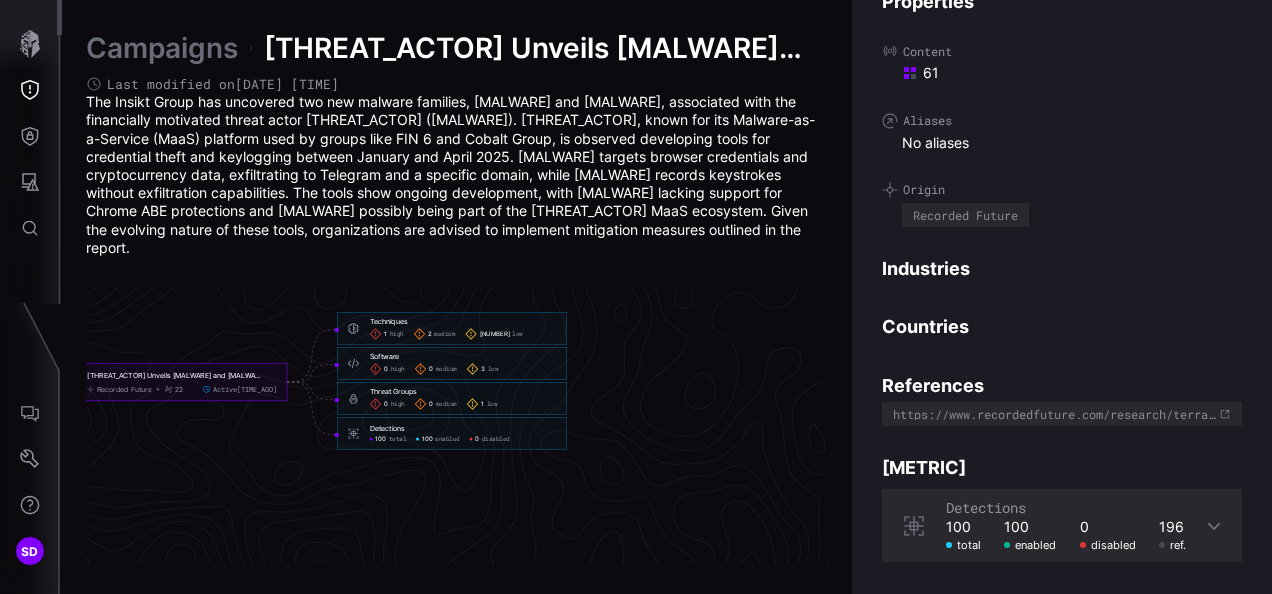 drag, startPoint x: 489, startPoint y: 389, endPoint x: 622, endPoint y: 356, distance: 137.03284 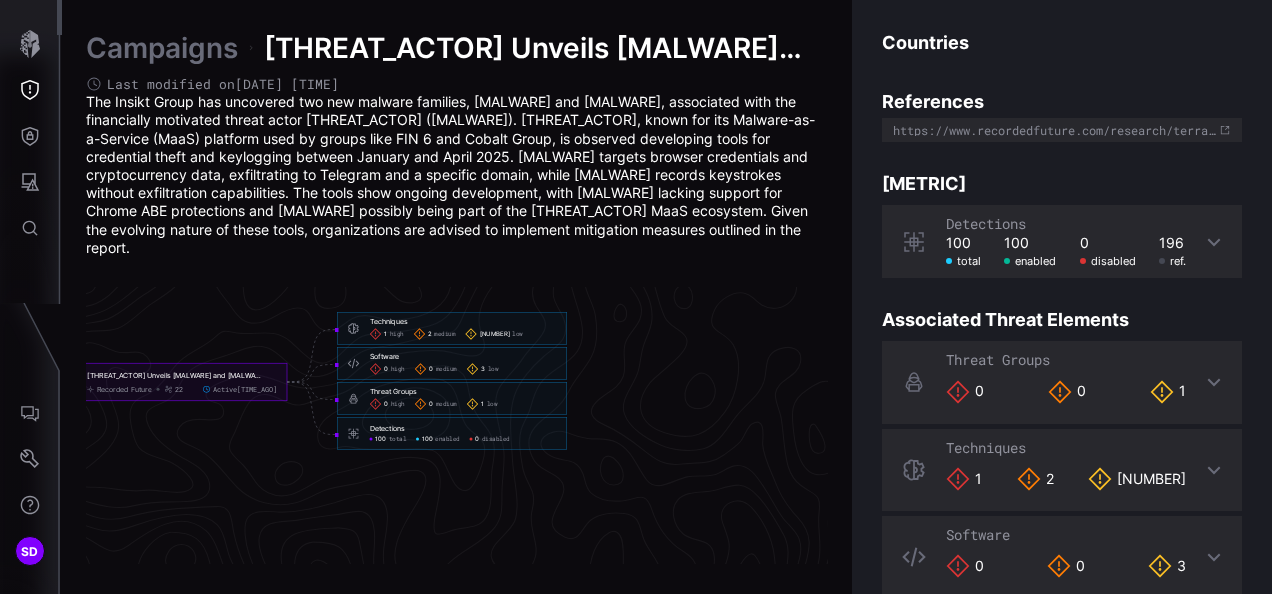 scroll, scrollTop: 350, scrollLeft: 0, axis: vertical 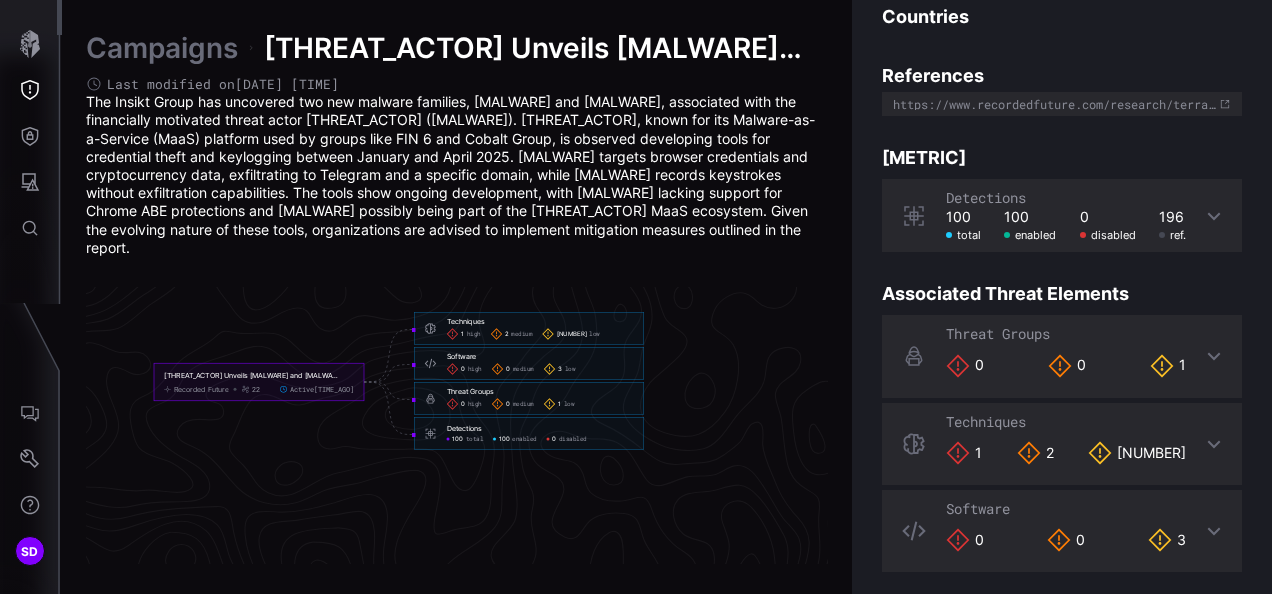 click on "Golden Chickens Unveils TerraStealerV2 and TerraLogger: New Credential Theft Tools Identified by Insikt Group Recorded Future 22 Active  3 months ago Techniques 1 high 2 medium 15 low Techniques  -    1 high 2 medium 15 low     Software 0 high 0 medium 3 low Software  -     high  medium 3 low     Threat Groups 0 high 0 medium 1 low Threat Groups  -     high  medium 1 low     Detections 100 total 100 enabled 0 disabled Detections  -    100 total 100 enabled  disabled" 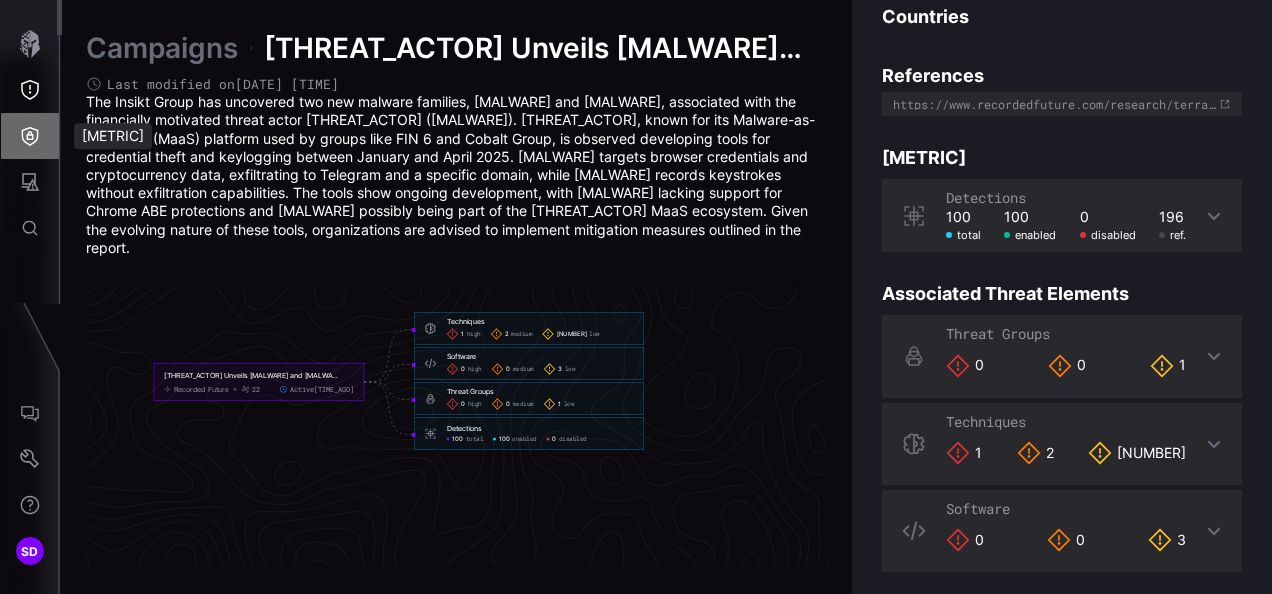 click 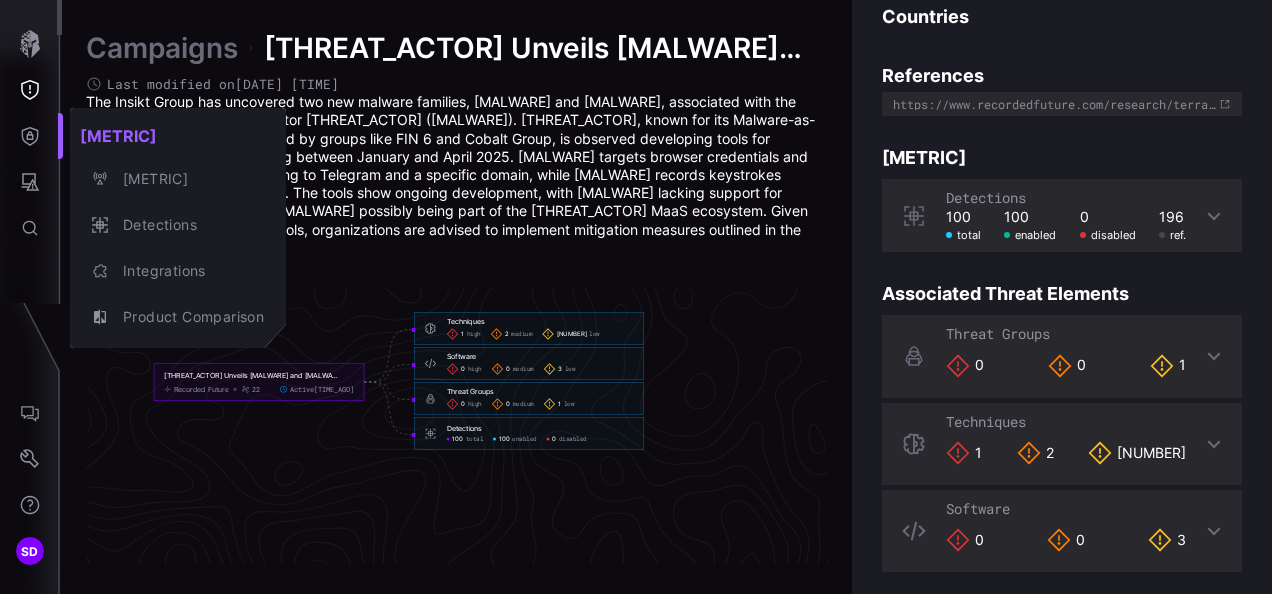 click at bounding box center (636, 297) 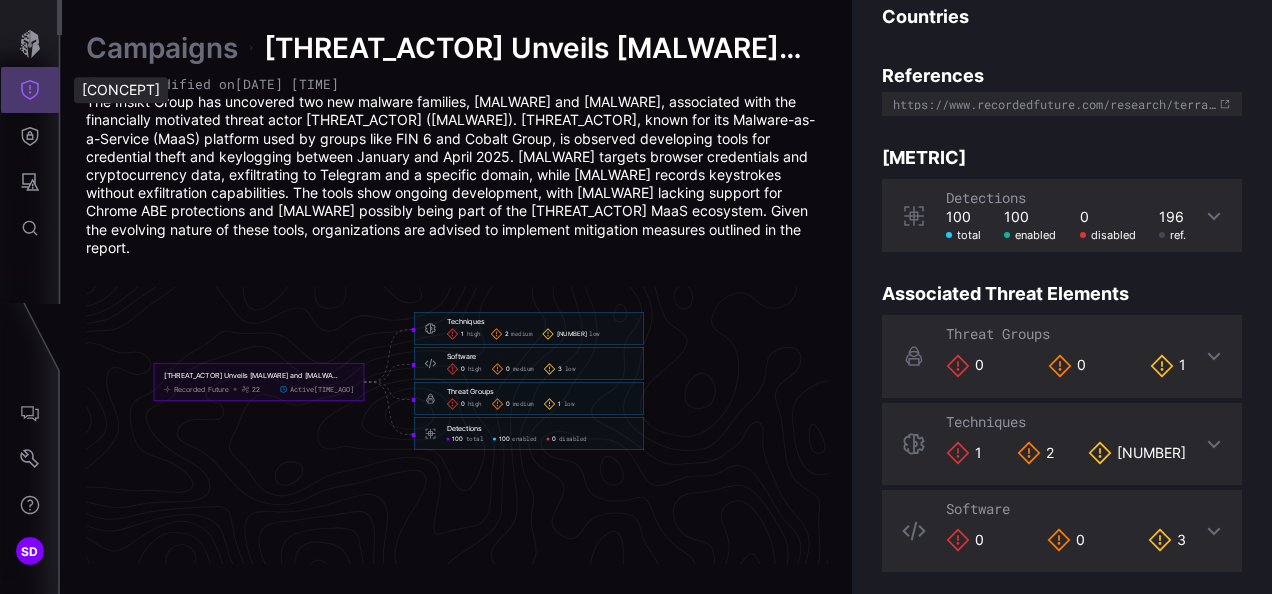 click 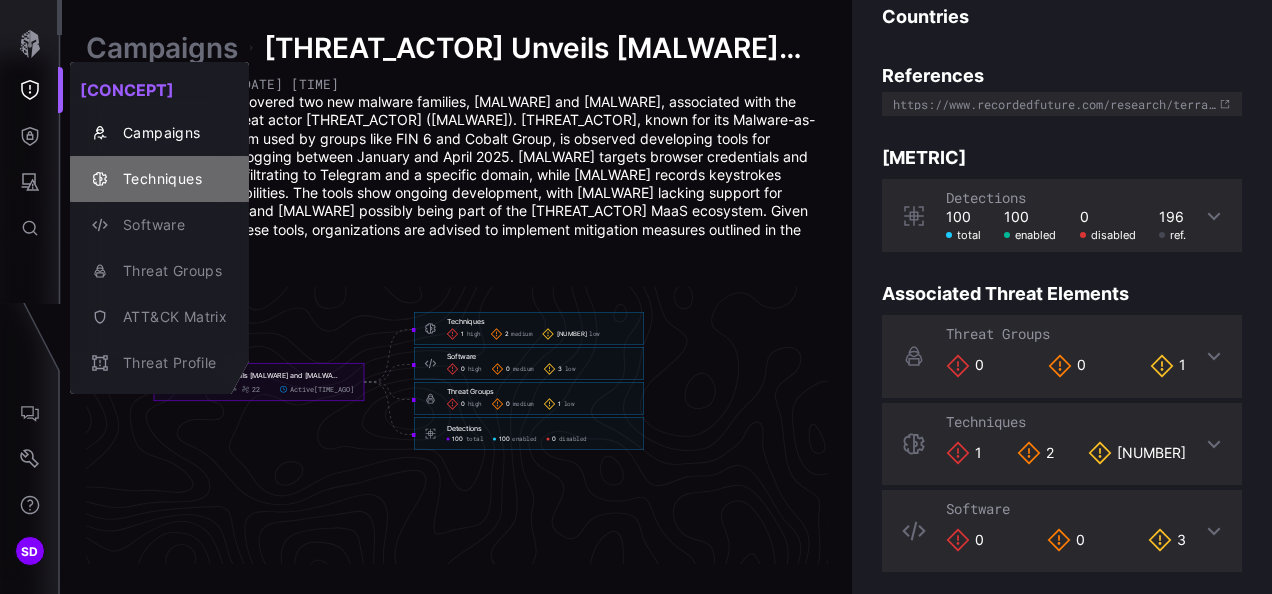 click on "Techniques" at bounding box center [170, 179] 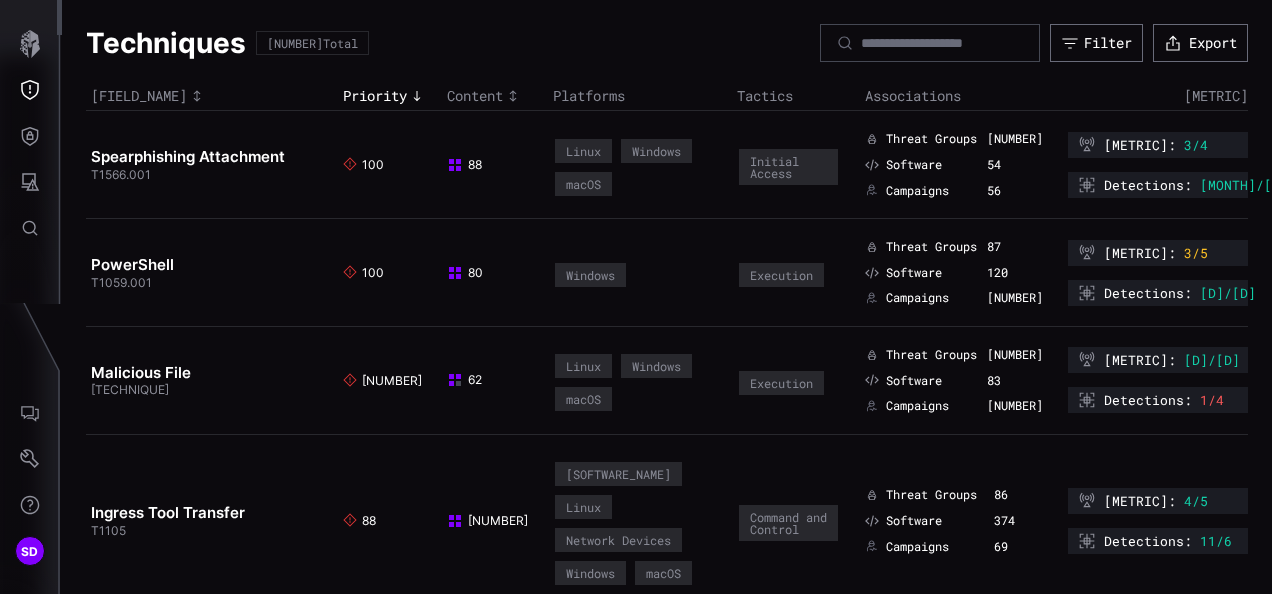 click on "Visibility :" at bounding box center [1140, 145] 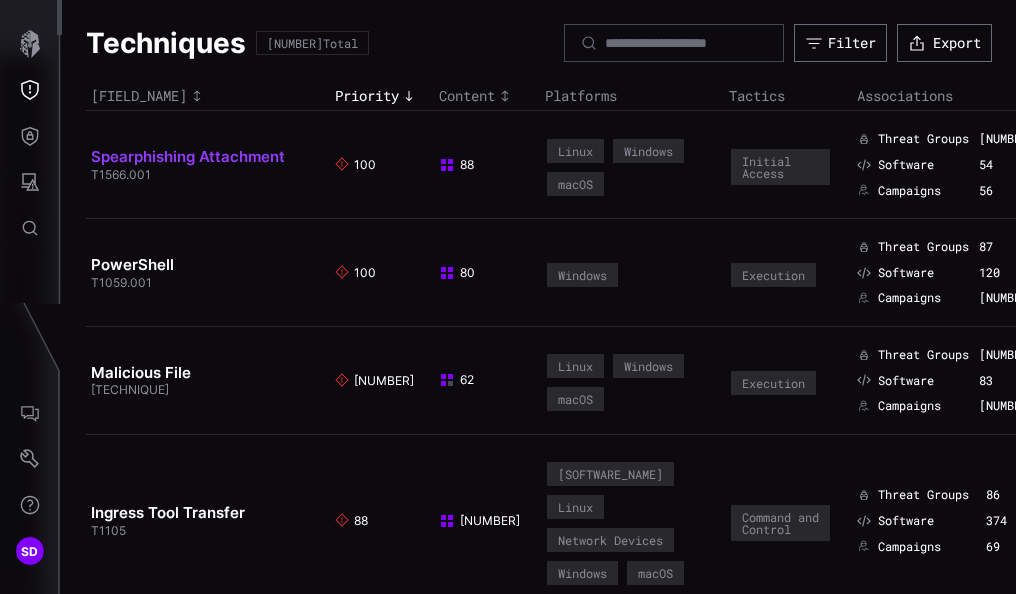 click on "Spearphishing Attachment" at bounding box center (188, 156) 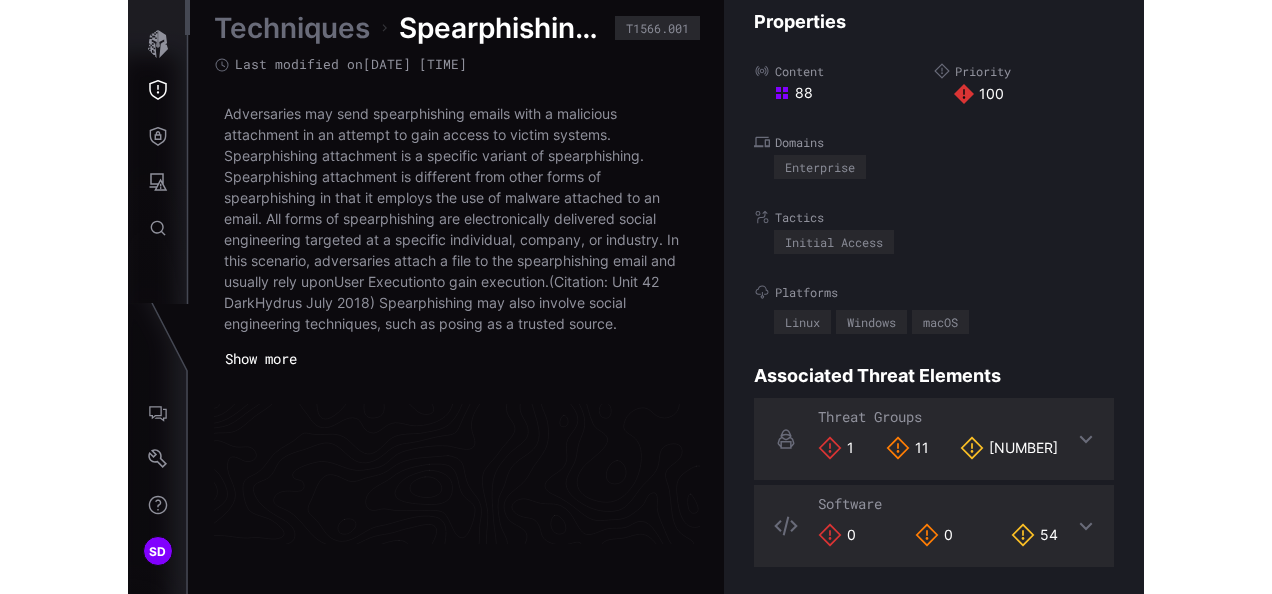 scroll, scrollTop: 4437, scrollLeft: 1264, axis: both 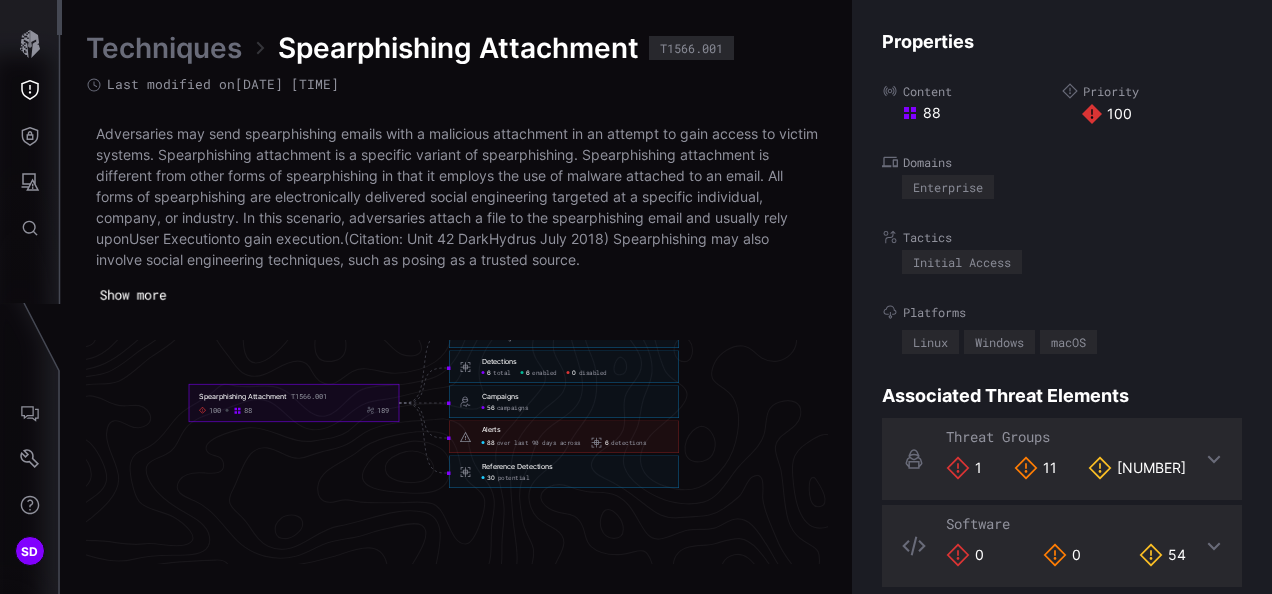 click on "Show more" at bounding box center [132, 295] 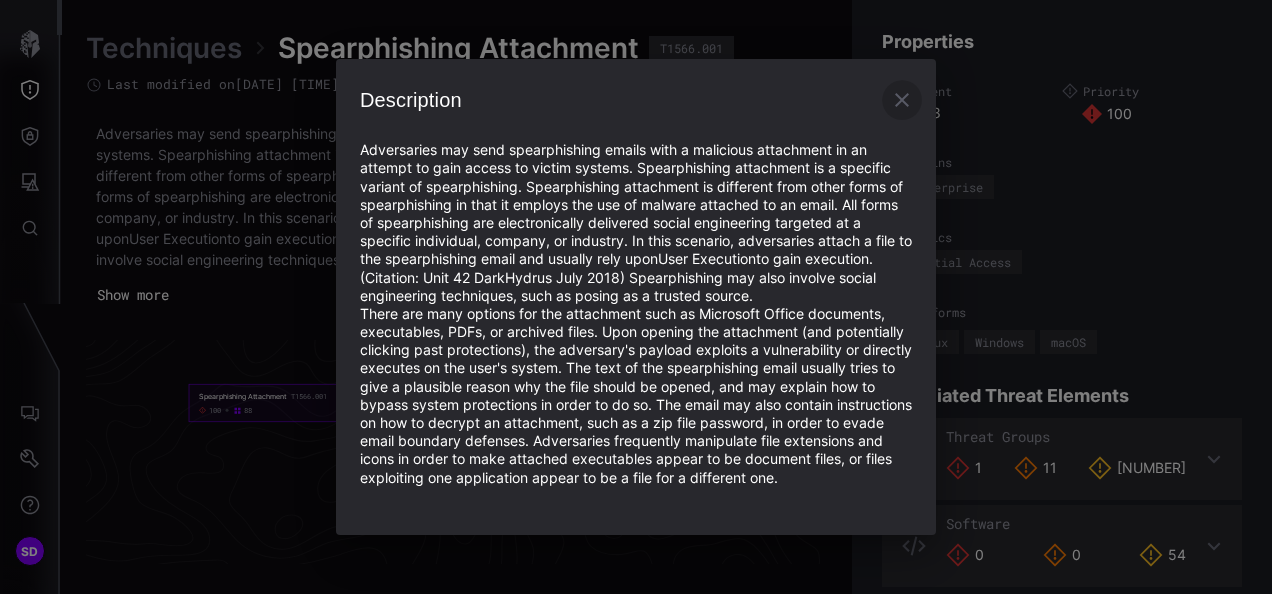 click 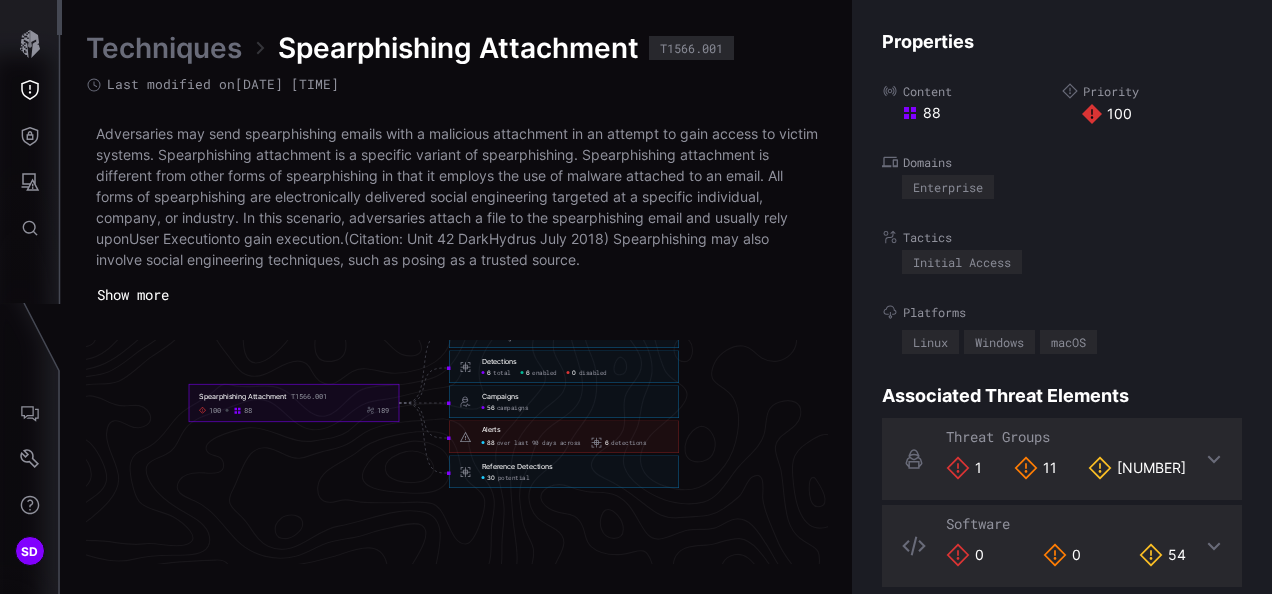 scroll, scrollTop: 21, scrollLeft: 0, axis: vertical 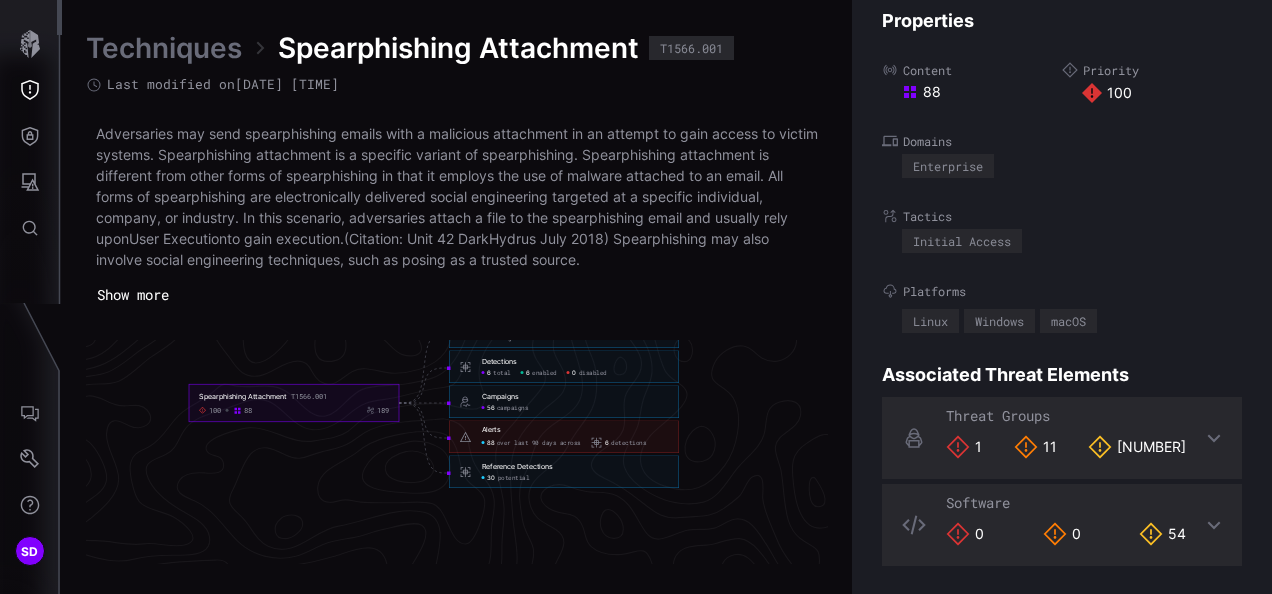 click on "Spearphishing Attachment" at bounding box center [458, 48] 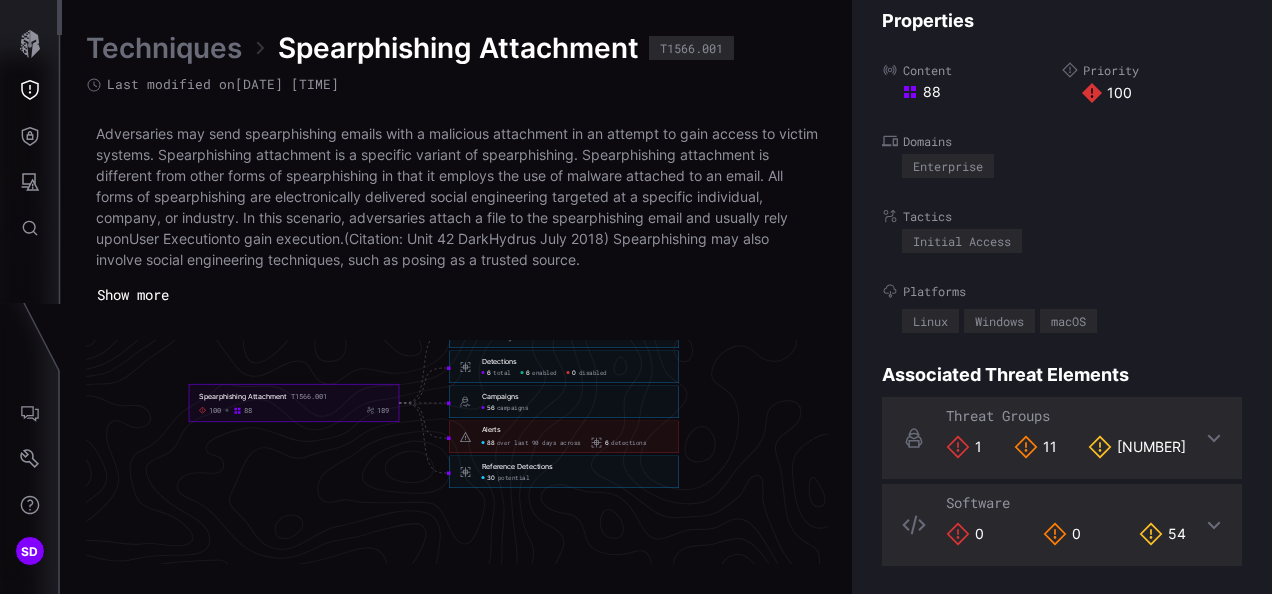 click on "Adversaries may send spearphishing emails with a malicious attachment in an attempt to gain access to victim systems. Spearphishing attachment is a specific variant of spearphishing. Spearphishing attachment is different from other forms of spearphishing in that it employs the use of malware attached to an email. All forms of spearphishing are electronically delivered social engineering targeted at a specific individual, company, or industry. In this scenario, adversaries attach a file to the spearphishing email and usually rely upon User Execution to gain execution.(Citation: Unit 42 DarkHydrus July 2018) Spearphishing may also involve social engineering techniques, such as posing as a trusted source." at bounding box center [457, 196] 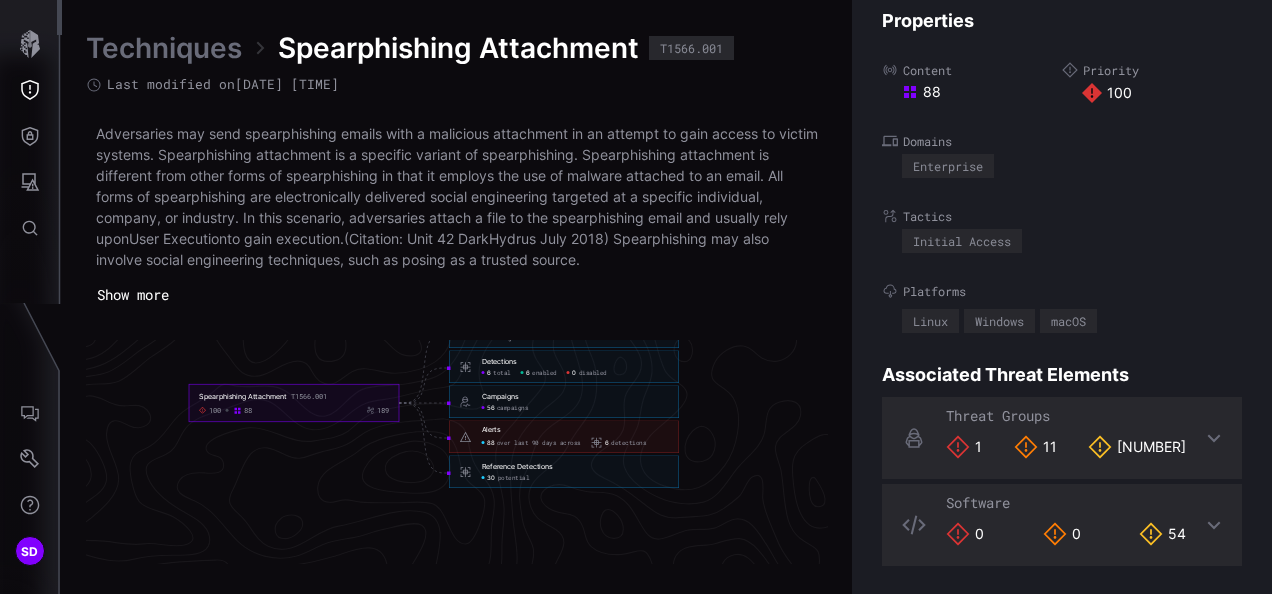 drag, startPoint x: 495, startPoint y: 466, endPoint x: 492, endPoint y: 432, distance: 34.132095 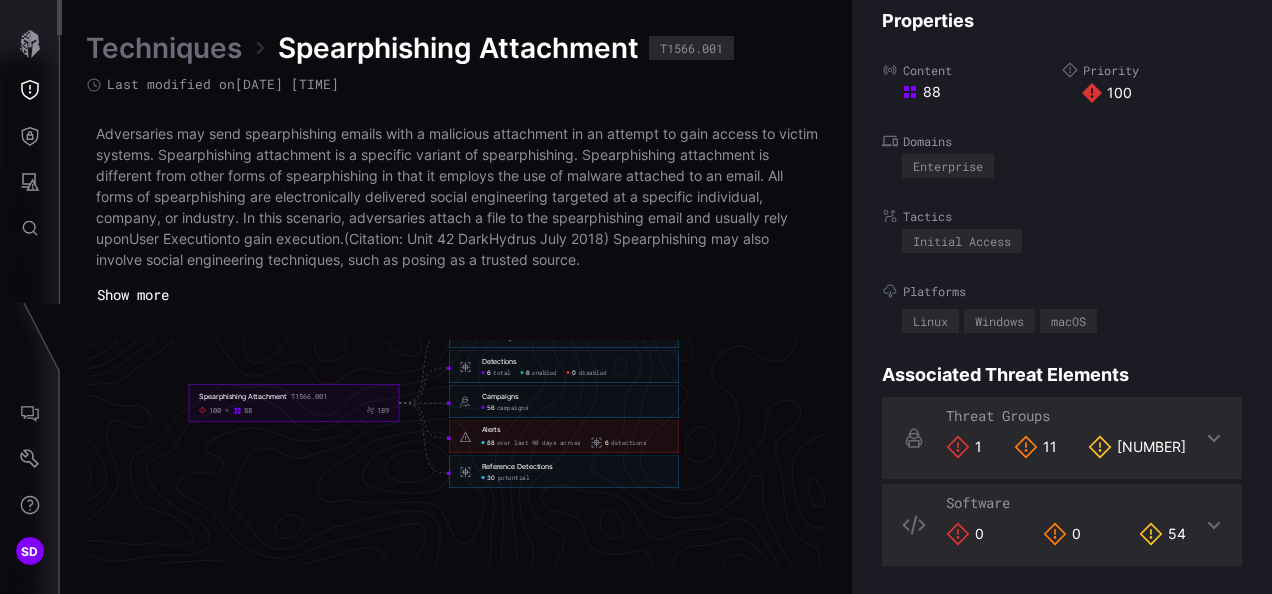click on "Detections 6 total 6 enabled 0 disabled" 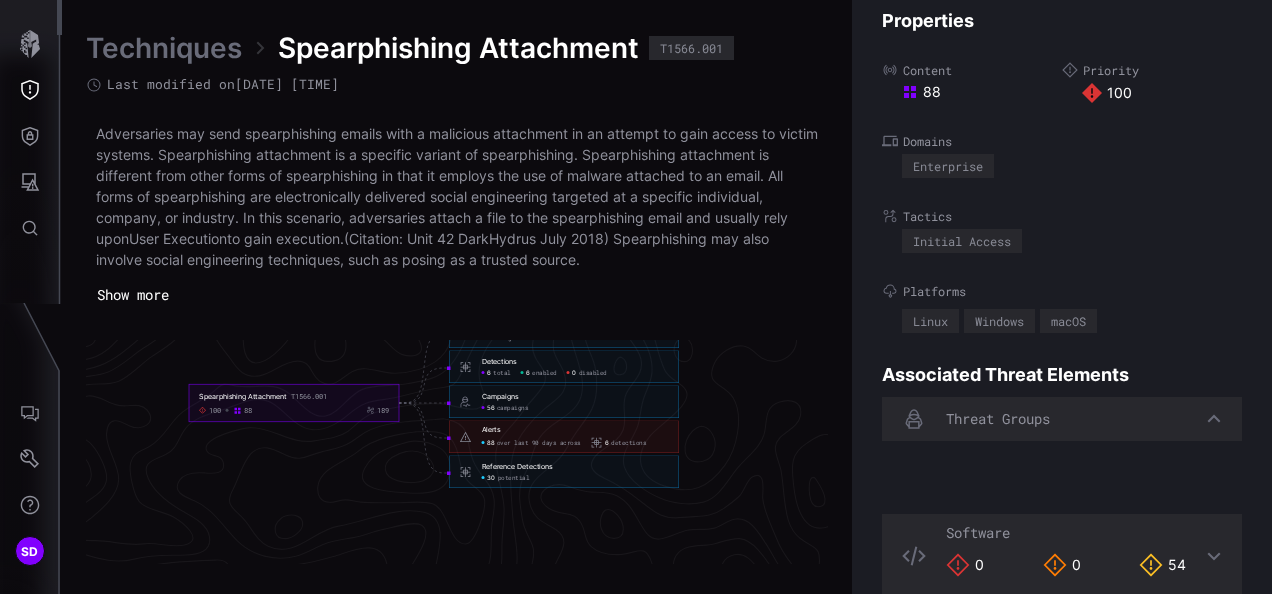 scroll, scrollTop: 21, scrollLeft: 0, axis: vertical 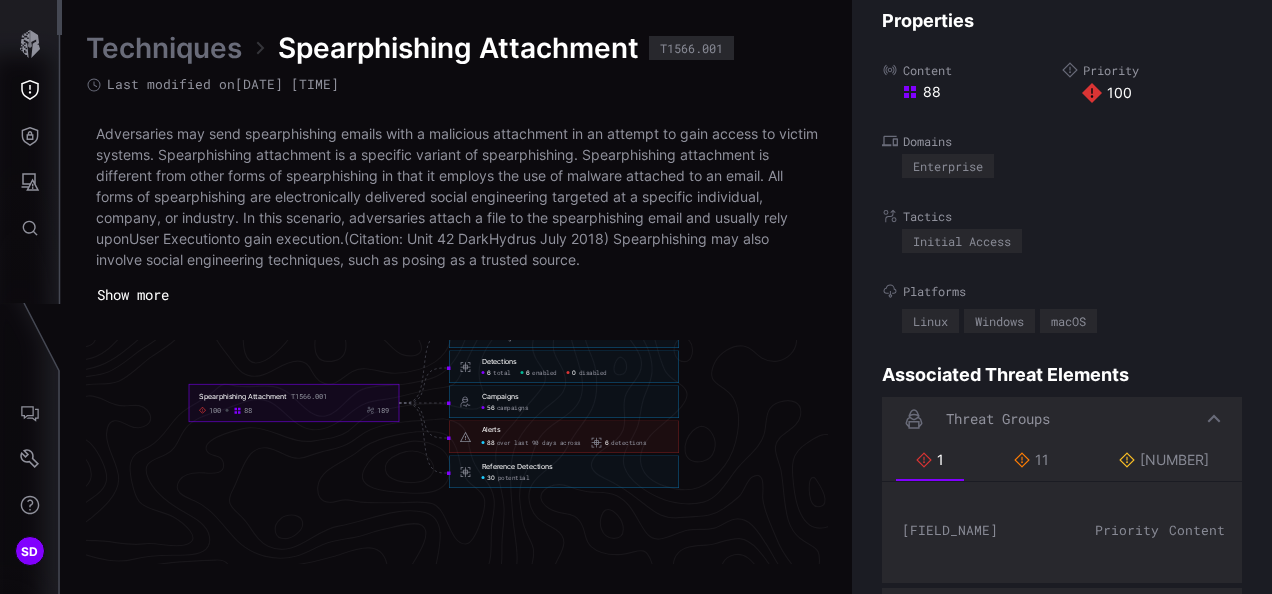 click on "1 11 67" at bounding box center (1062, 461) 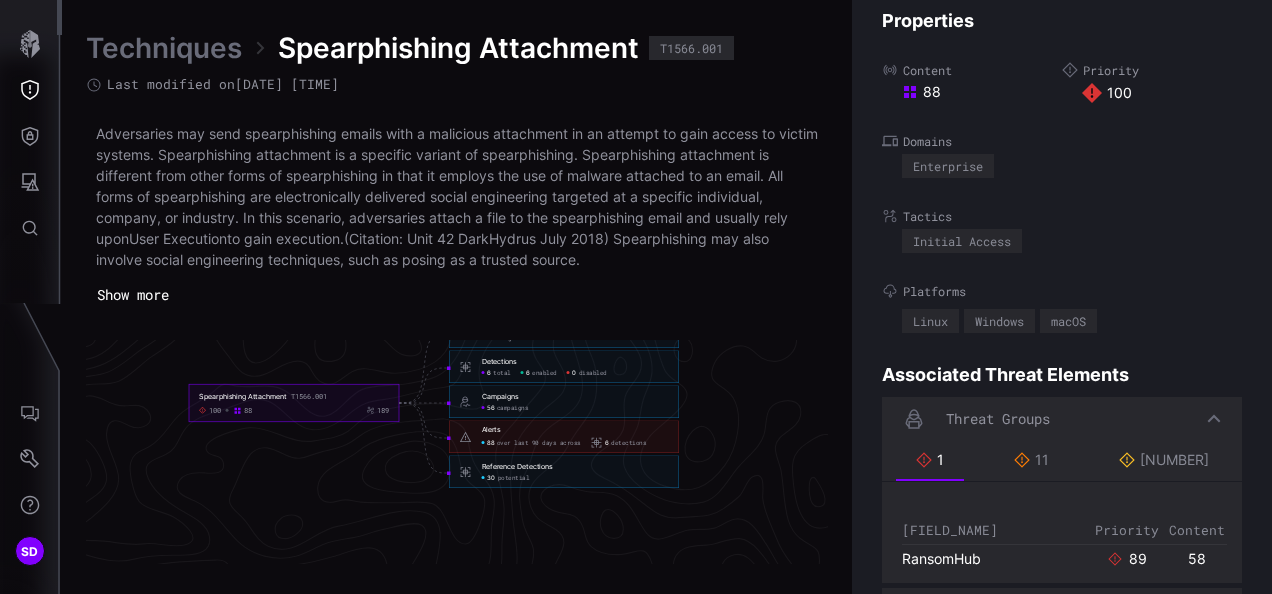scroll, scrollTop: 124, scrollLeft: 0, axis: vertical 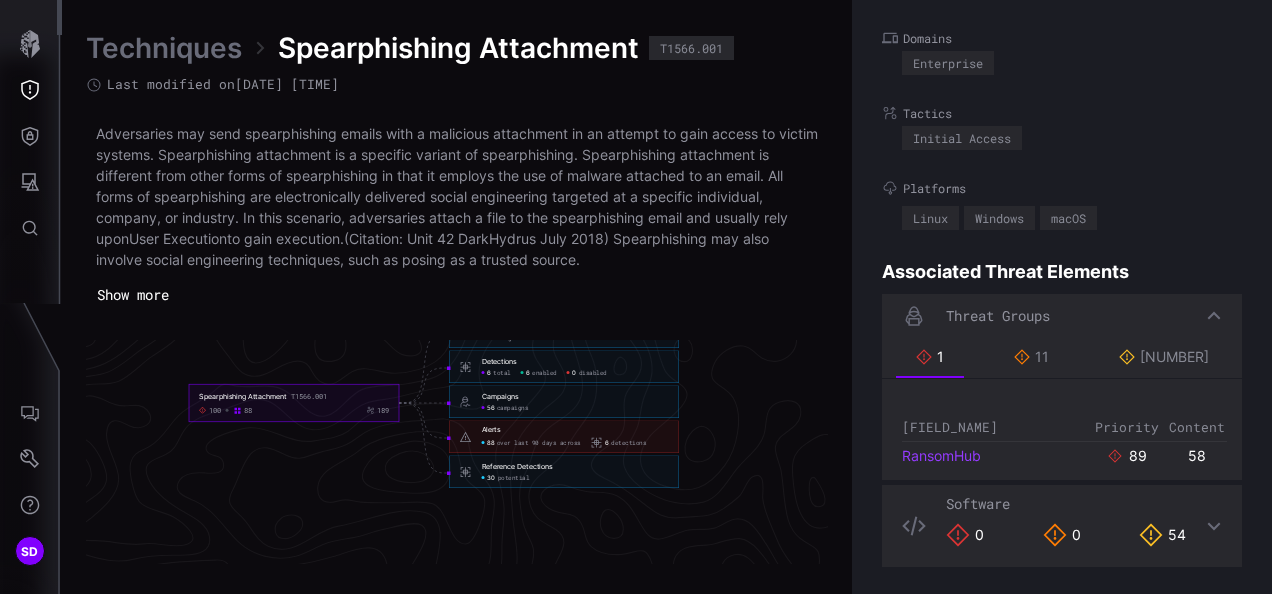 click on "RansomHub" at bounding box center [941, 455] 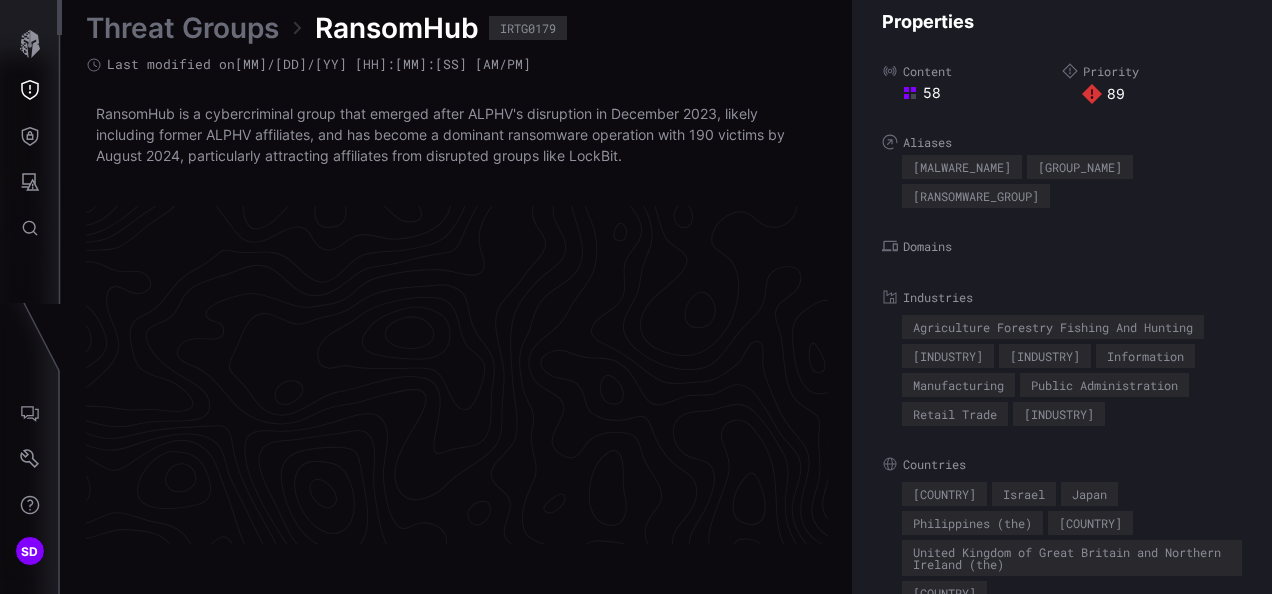 scroll, scrollTop: 4338, scrollLeft: 1136, axis: both 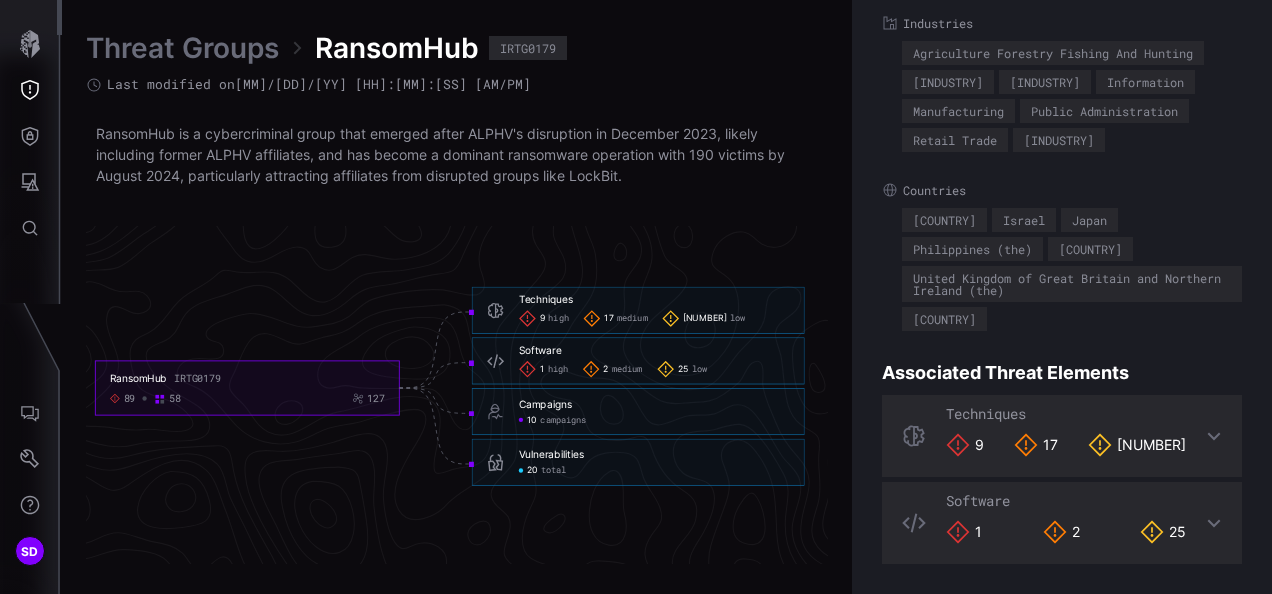 click 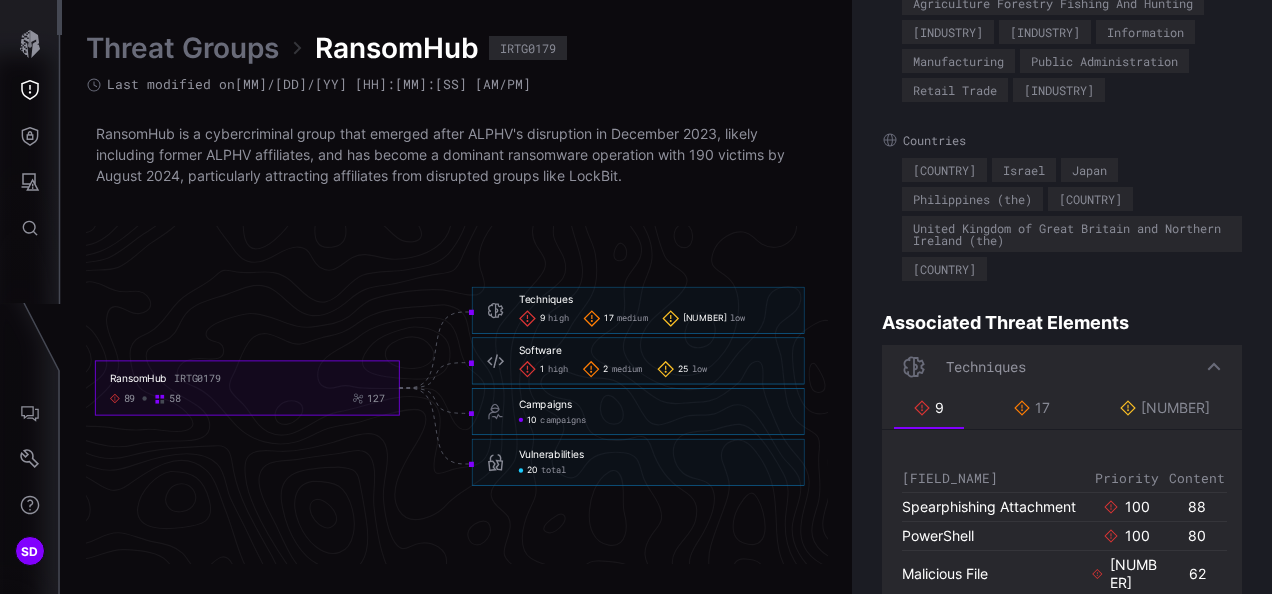 click on "Techniques" at bounding box center [1062, 367] 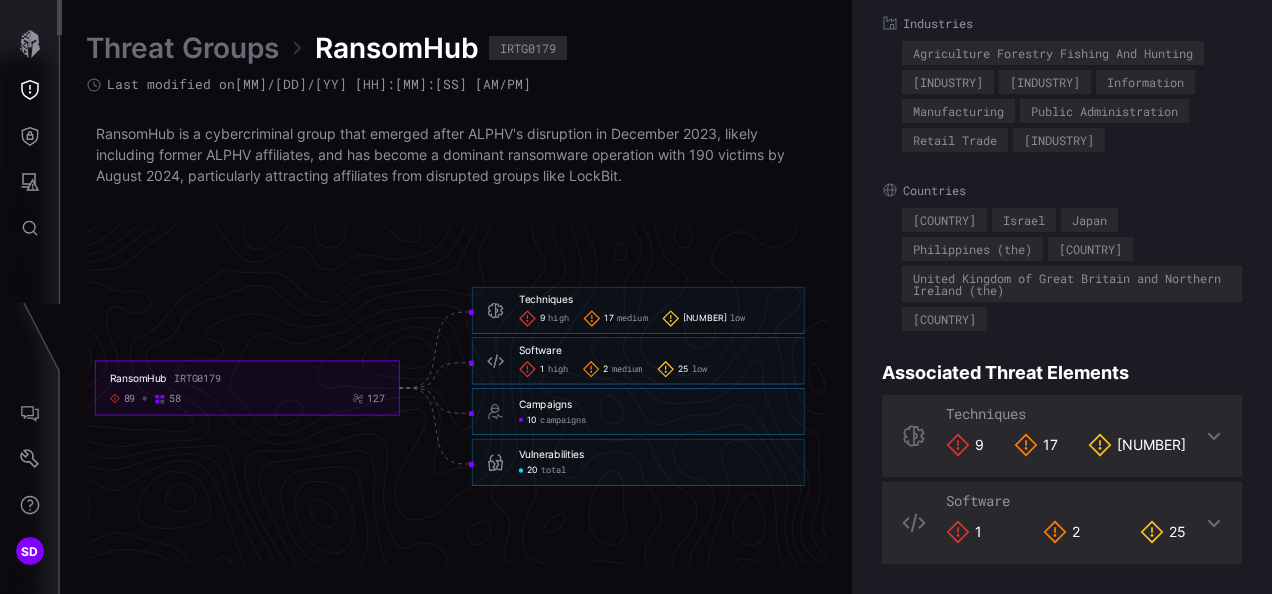 click 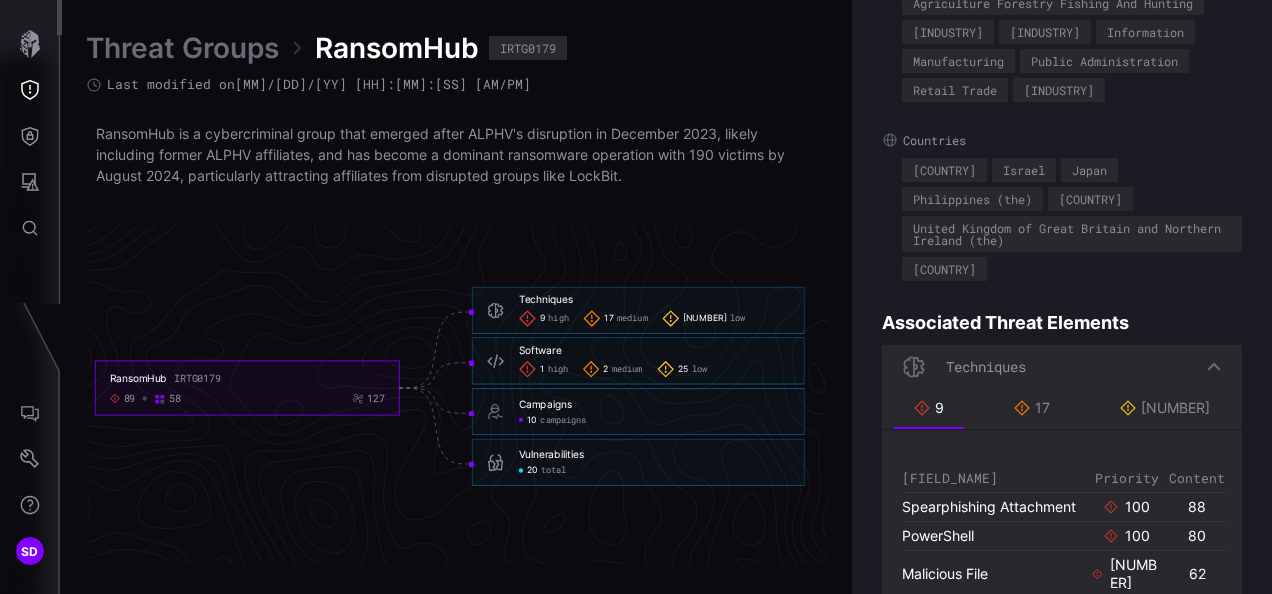 click on "Techniques" at bounding box center [1062, 367] 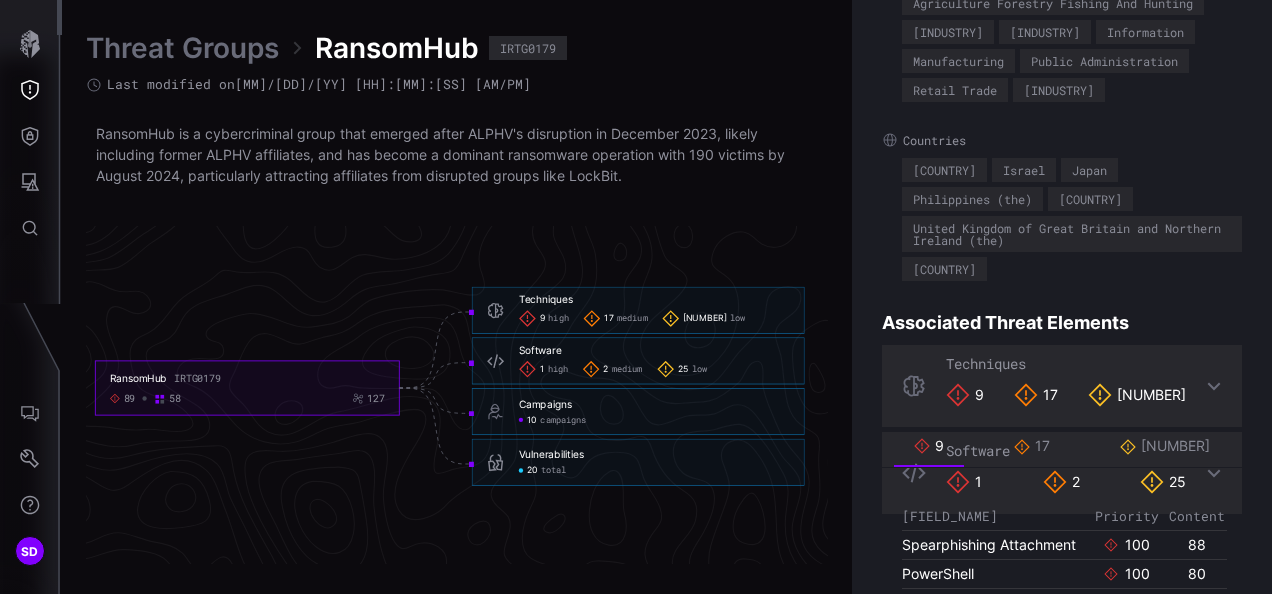 click 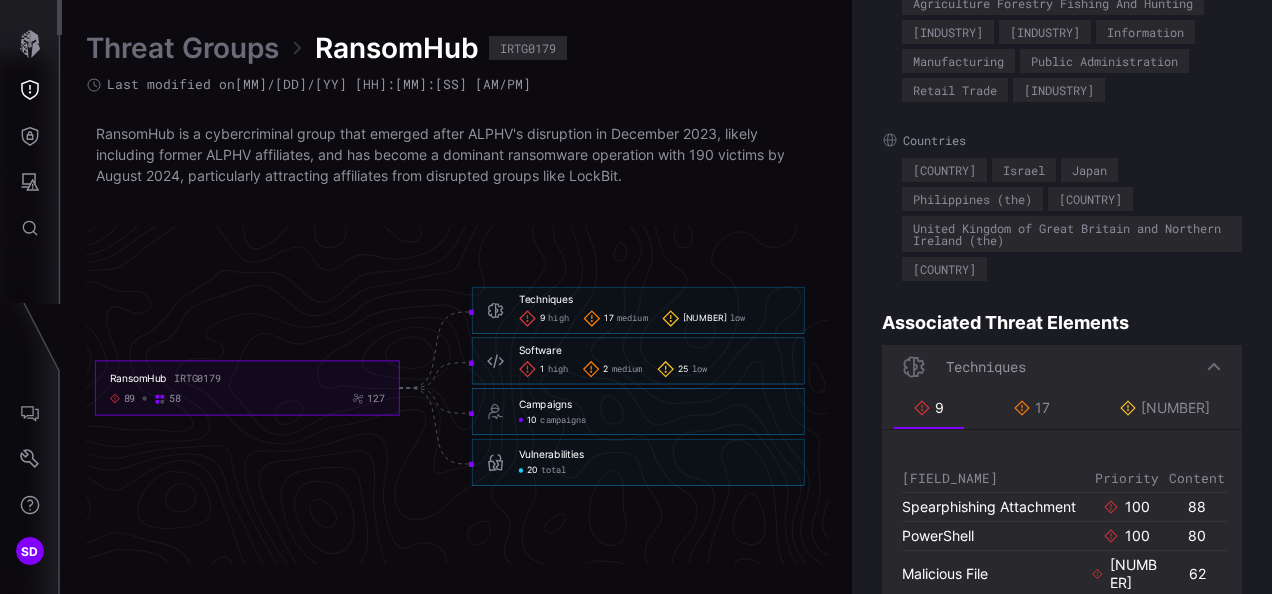 click 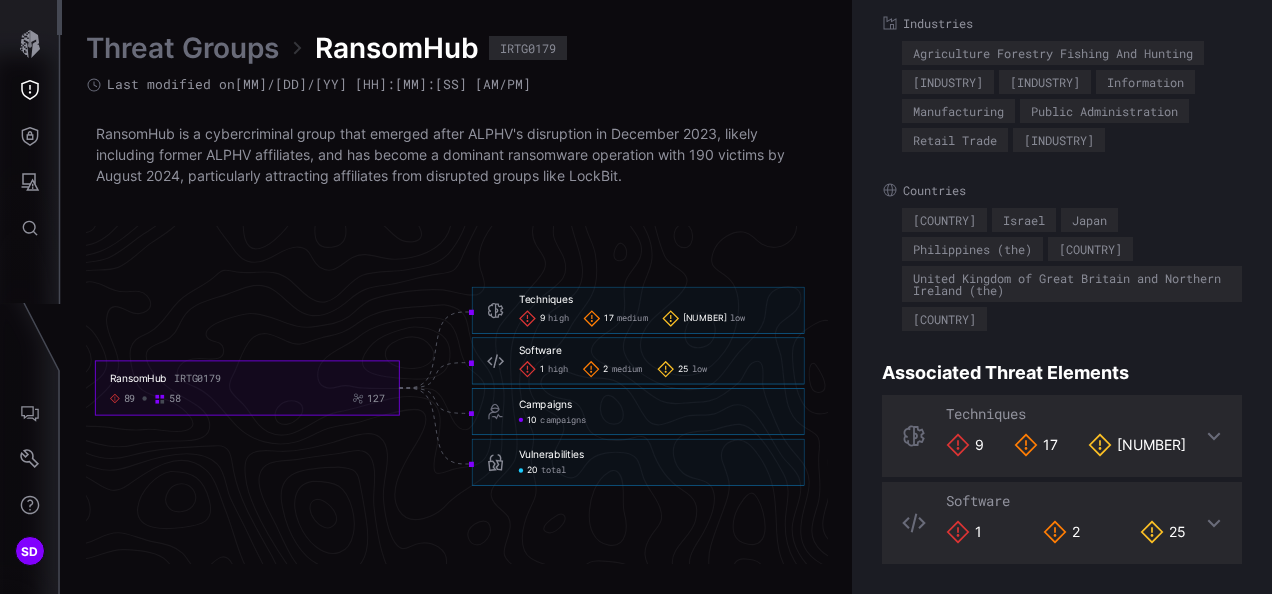 click on "campaigns" 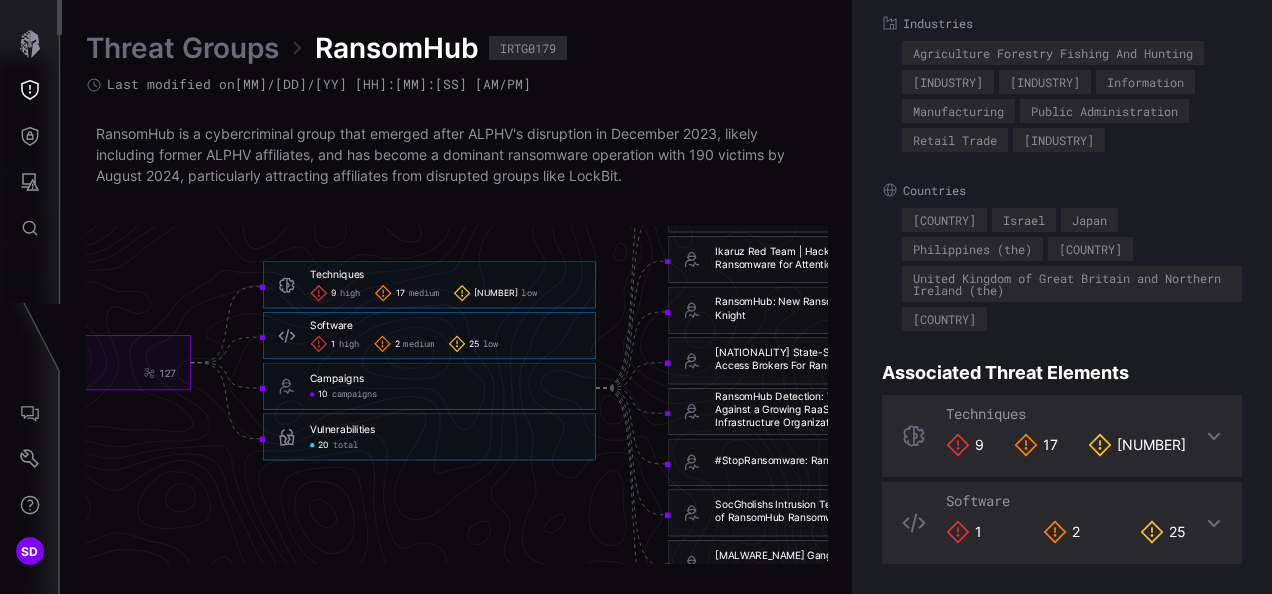 scroll, scrollTop: 4338, scrollLeft: 1136, axis: both 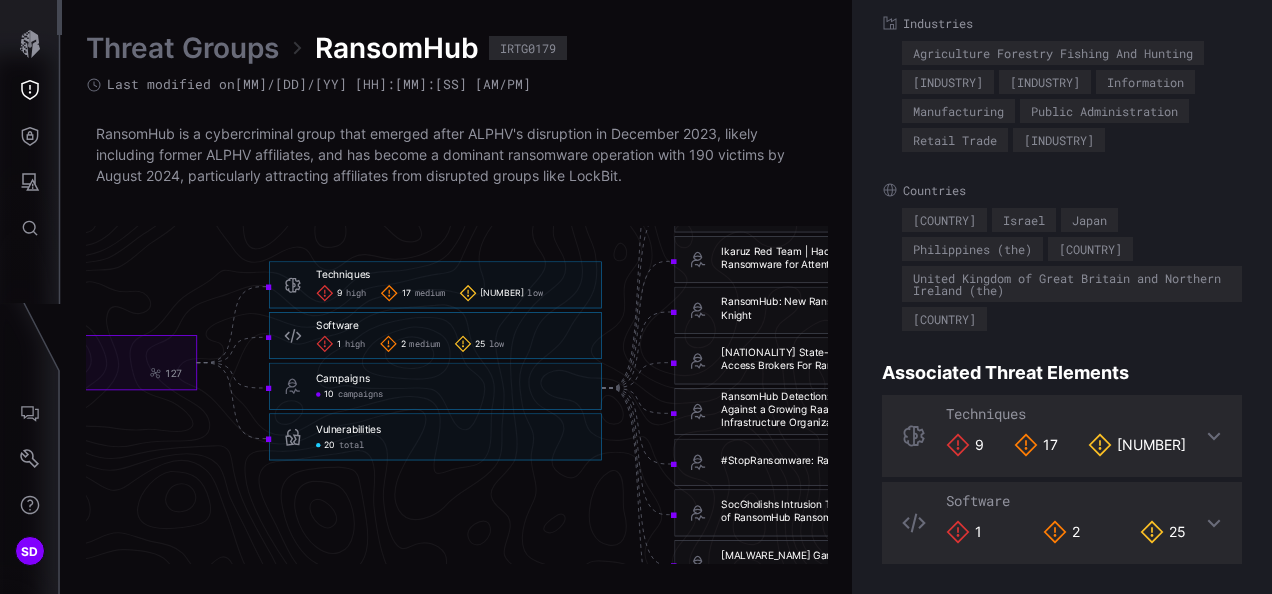 click on "total" 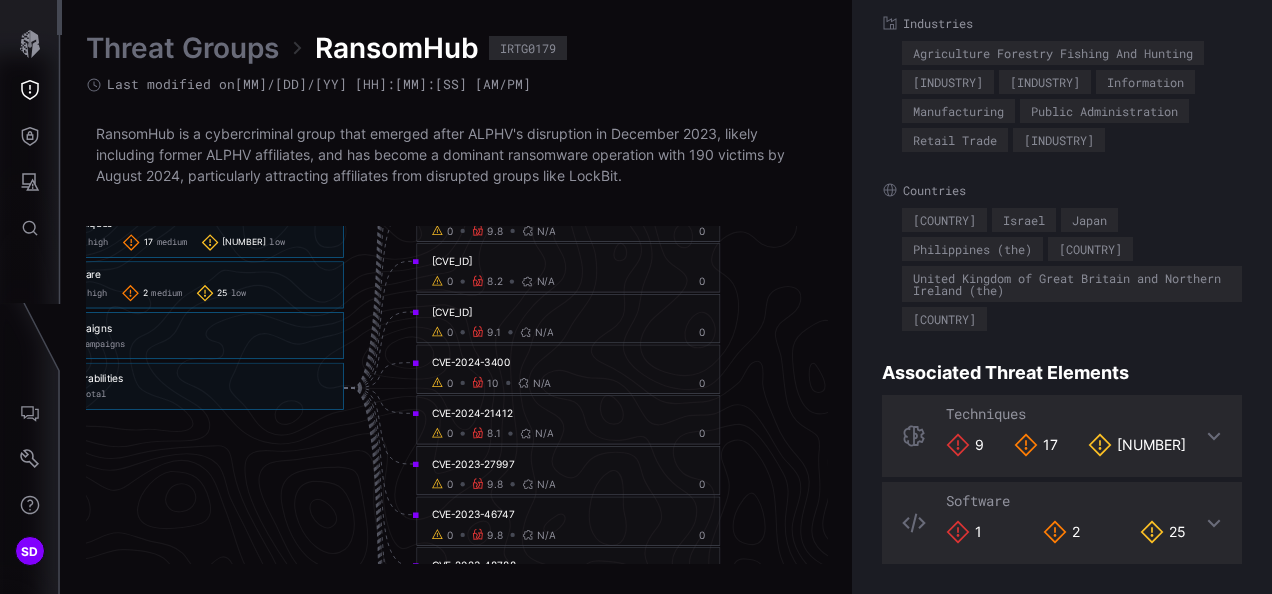 scroll, scrollTop: 4338, scrollLeft: 1356, axis: both 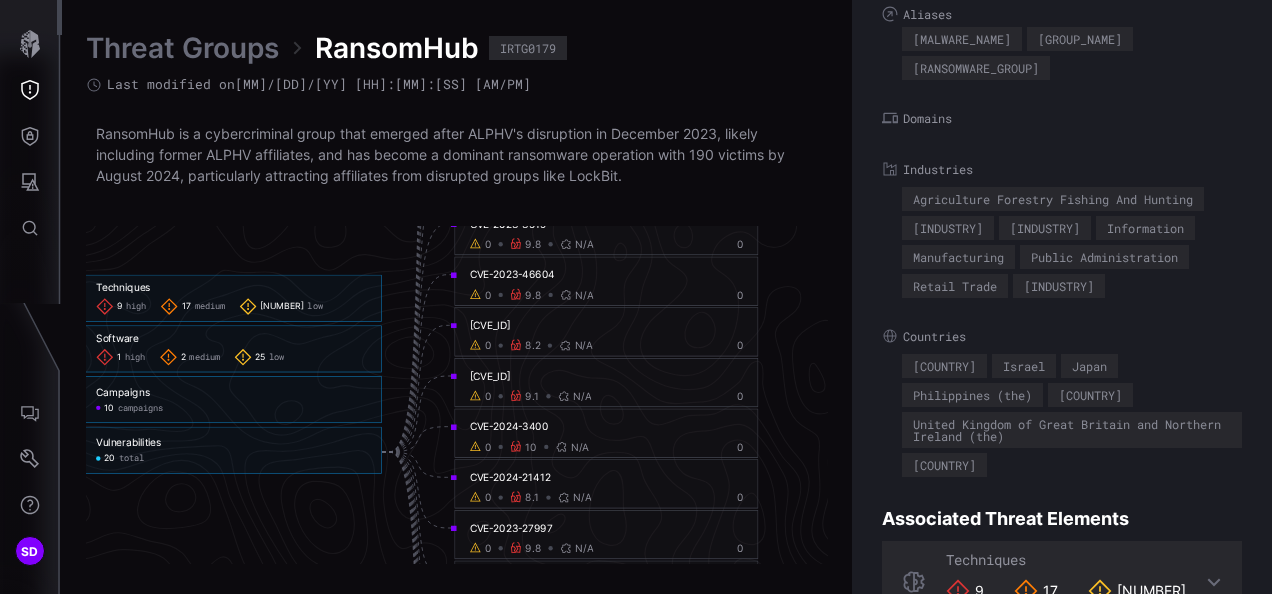 click on "total" 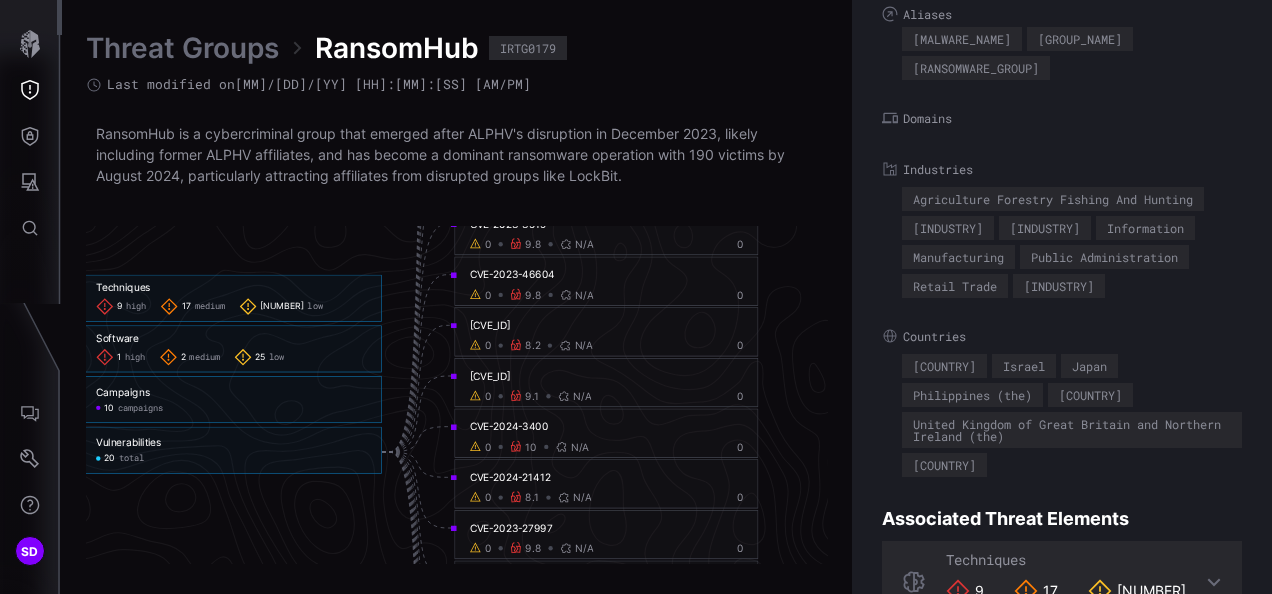 click on "campaigns" 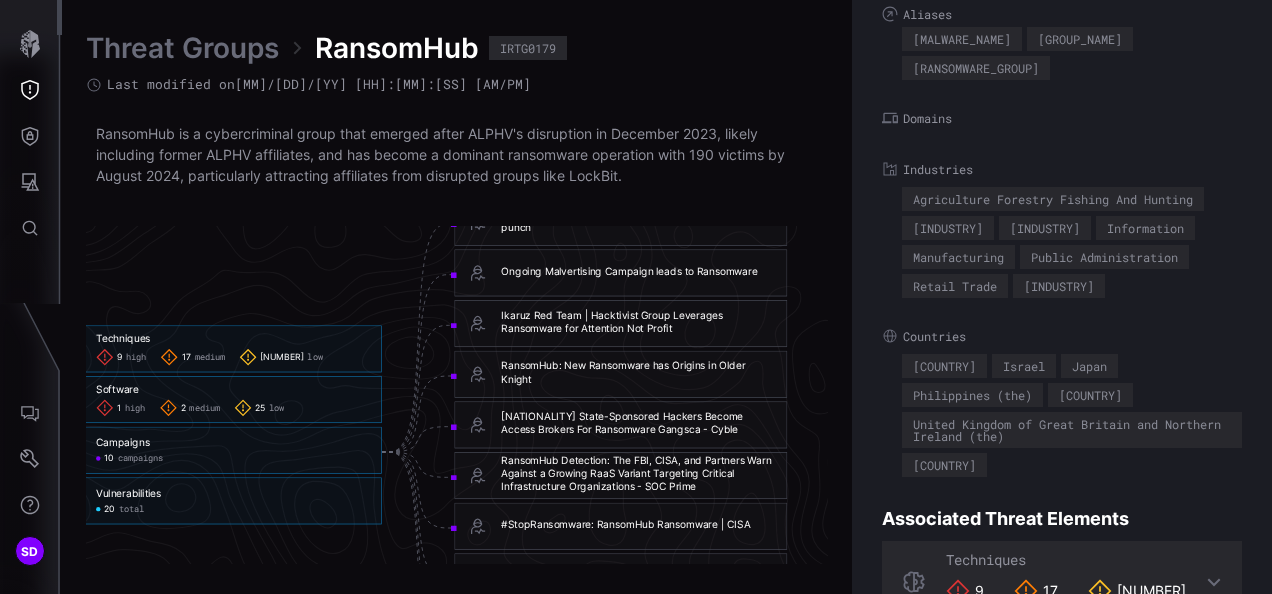 click on "total" 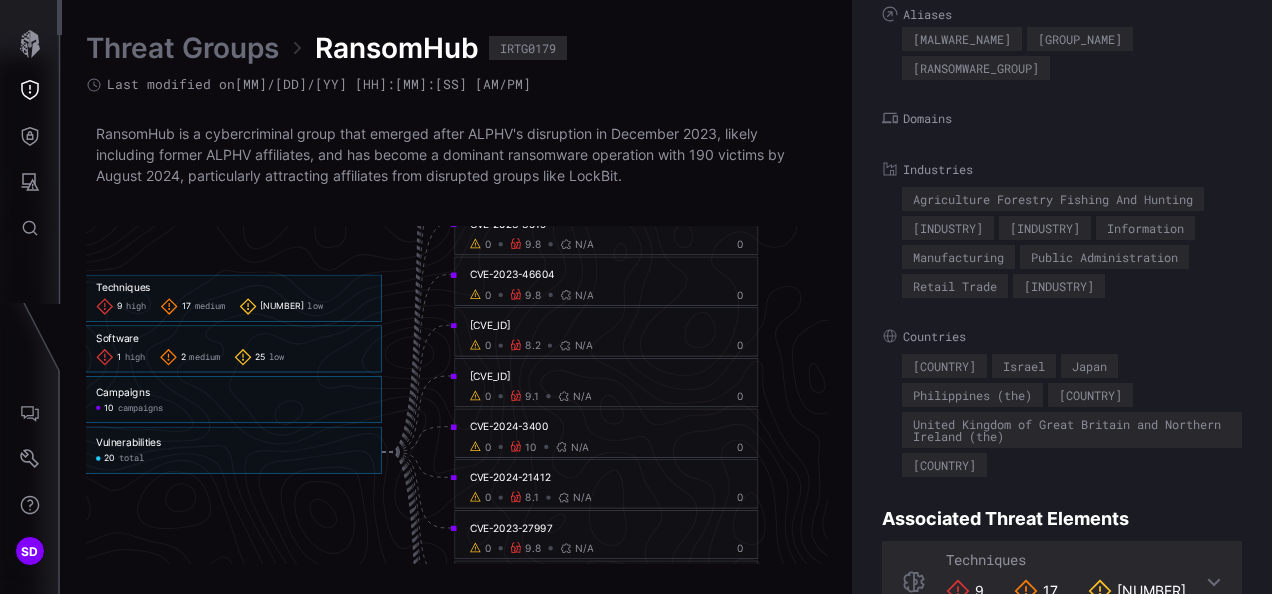 click on "low" 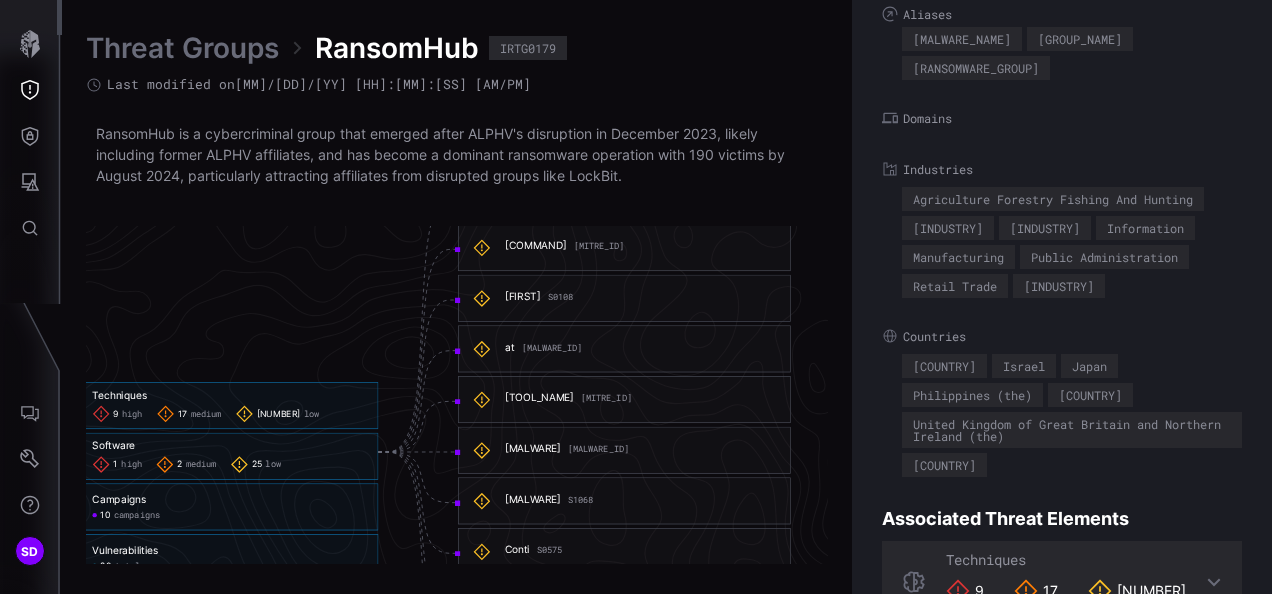 click on "RansomHub IRTG0179 89 58 127 Techniques 9 high 17 medium 63 low Techniques  -    9 high 17 medium 63 low     Software 1 high 2 medium 25 low Software  -    1 high 2 medium 25 low     Campaigns 10 campaigns Campaigns  -    10 campaigns     Vulnerabilities 20 total Vulnerabilities  -    20 total     certutil S0160 certutil  -        cmd S0106 cmd  -        netsh S0108 netsh  -        at S0110 at  -        BITSAdmin S0190 BITSAdmin  -        CrackMapExec S0488 CrackMapExec  -        BlackCat S1068 BlackCat  -        Conti S0575 Conti  -        QakBot S0650 QakBot  -        Rclone S1040 Rclone  -        15 more software View all 15 more software View all  -" 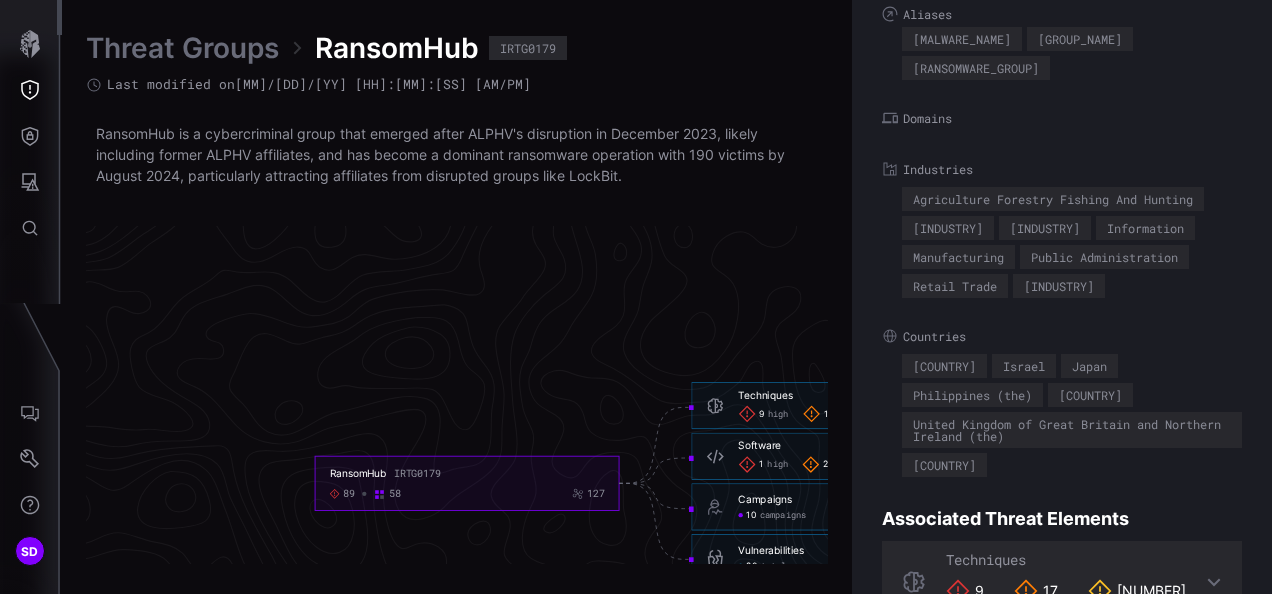 scroll, scrollTop: 4274, scrollLeft: 705, axis: both 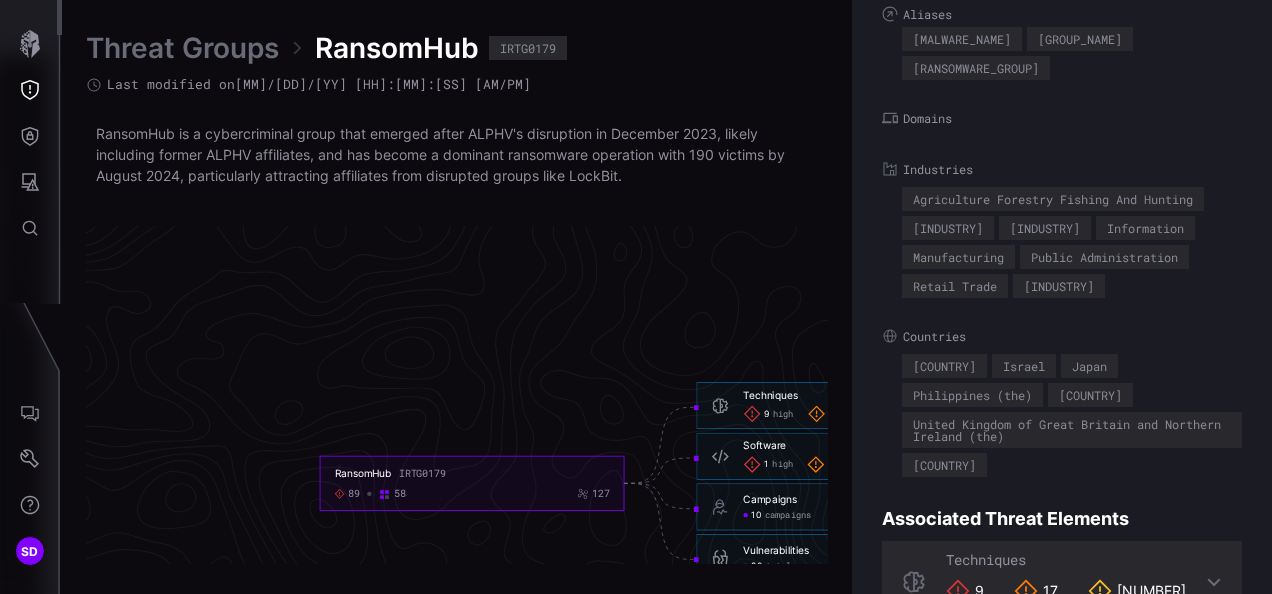 click on "RansomHub" 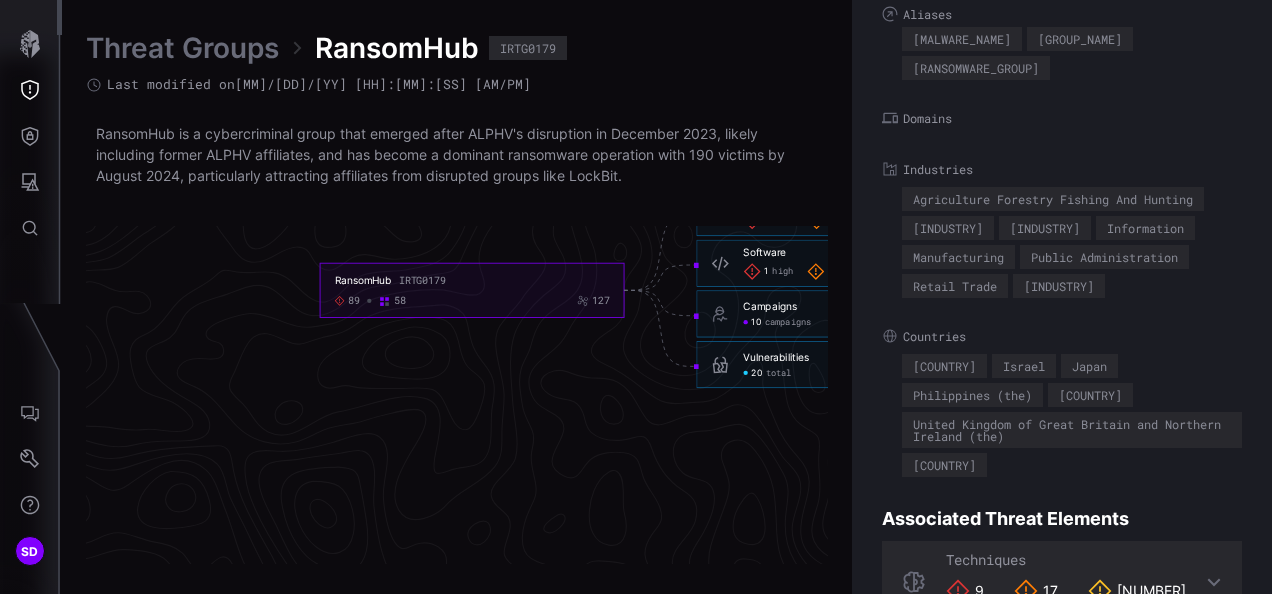 scroll, scrollTop: 4488, scrollLeft: 705, axis: both 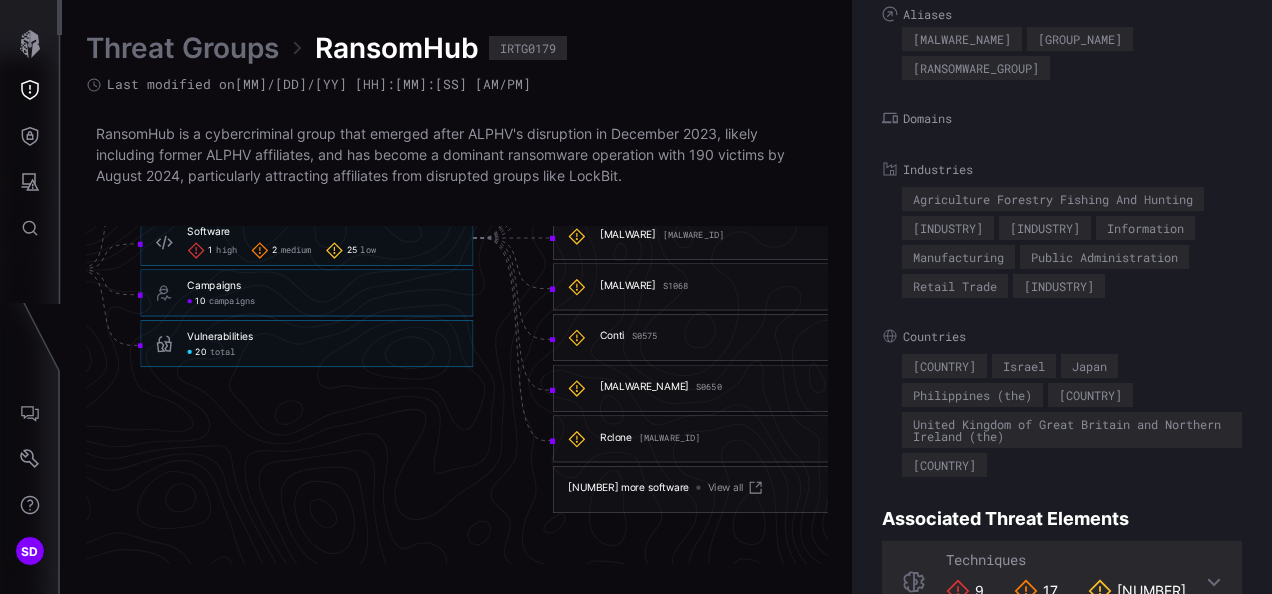 click on "campaigns" 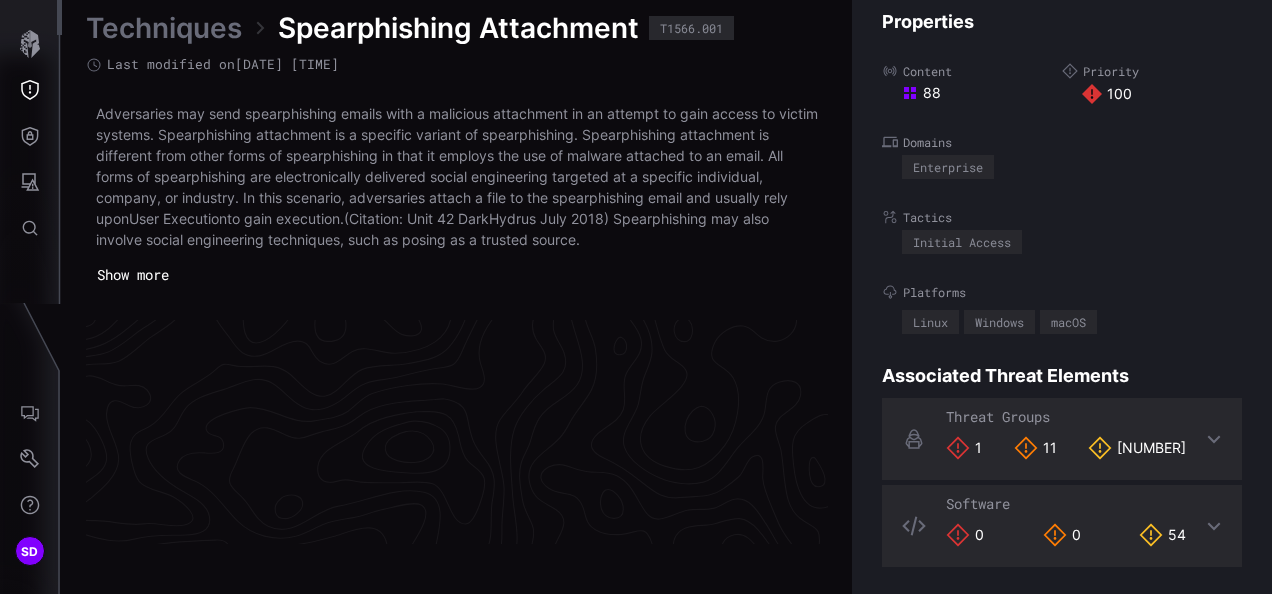 scroll, scrollTop: 4395, scrollLeft: 1136, axis: both 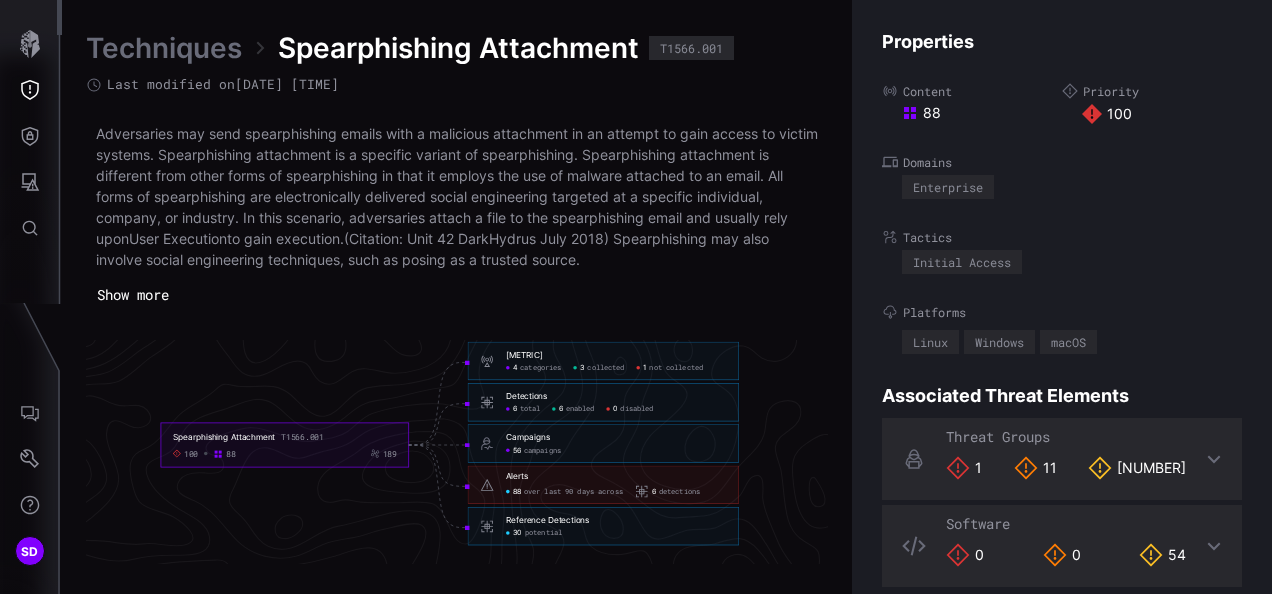 click on "campaigns" 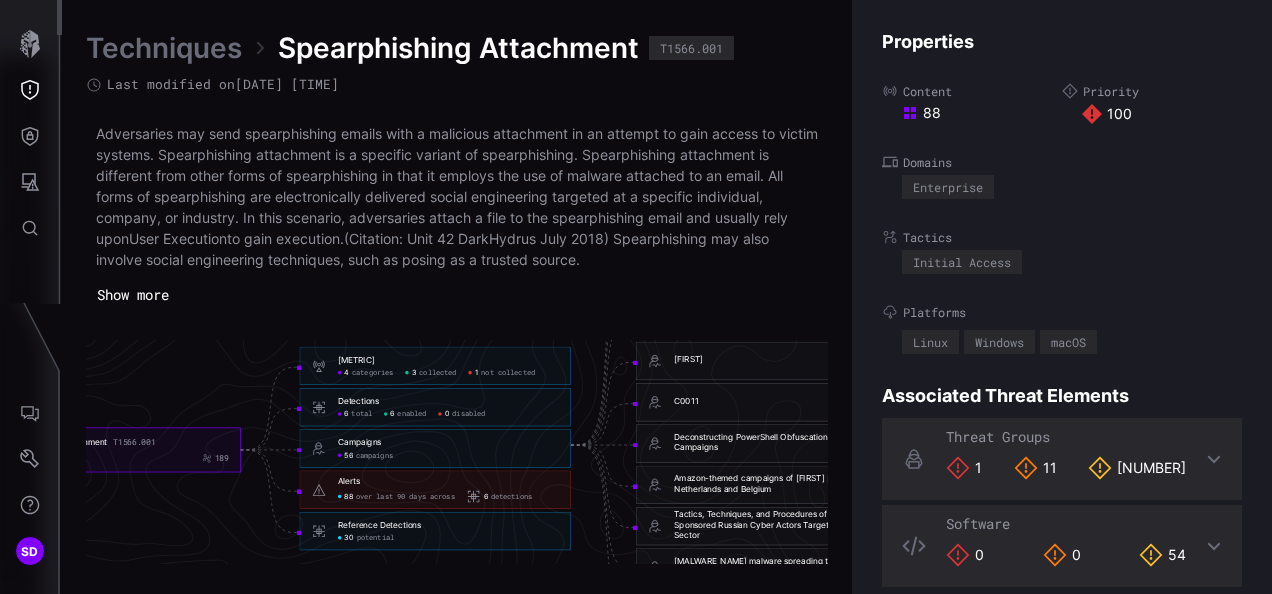 scroll, scrollTop: 4358, scrollLeft: 1136, axis: both 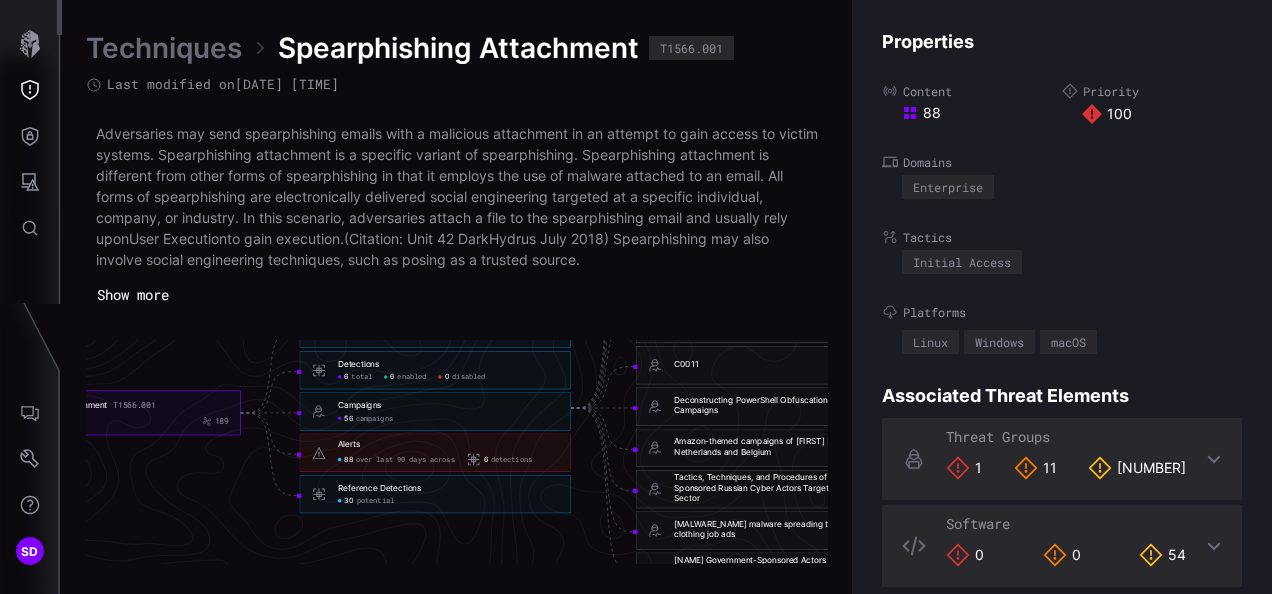 click on "detections" 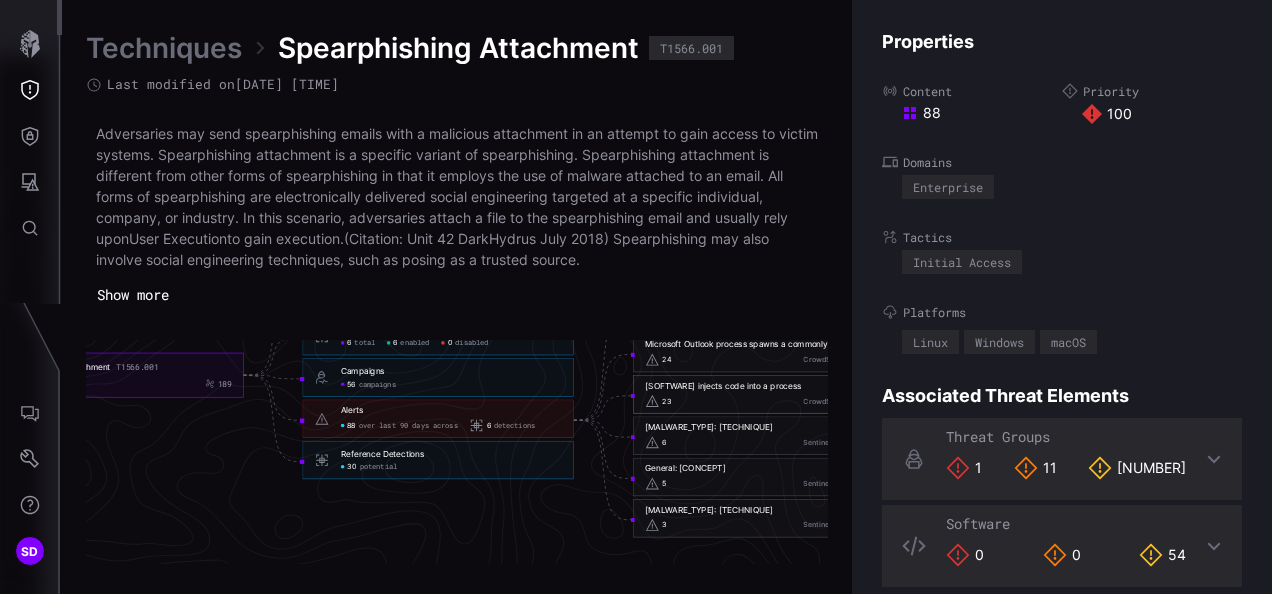click on "[SOFTWARE] injects code into a process" 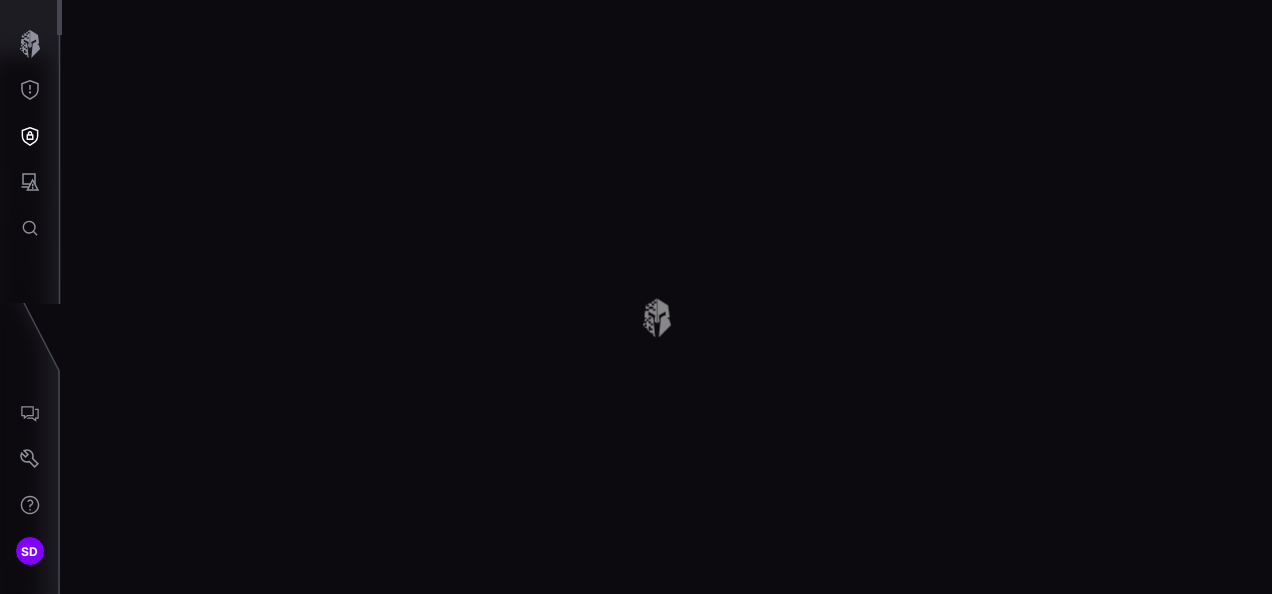 click on "Techniques Spearphishing Attachment T1566.001 Last modified on  04/16/25 04:40:26 AM Adversaries may send spearphishing emails with a malicious attachment in an attempt to gain access to victim systems. Spearphishing attachment is a specific variant of spearphishing. Spearphishing attachment is different from other forms of spearphishing in that it employs the use of malware attached to an email. All forms of spearphishing are electronically delivered social engineering targeted at a specific individual, company, or industry. In this scenario, adversaries attach a file to the spearphishing email and usually rely upon  User Execution  to gain execution.(Citation: Unit 42 DarkHydrus July 2018) Spearphishing may also involve social engineering techniques, such as posing as a trusted source.
Show more Spearphishing Attachment T1566.001 100 88 189 Visibility 4 categories 3 collected 1 not collected Visibility  -    4 categories 3 collected 1 not collected     Detections 6 total 6 enabled 0 disabled Detections" at bounding box center [667, 297] 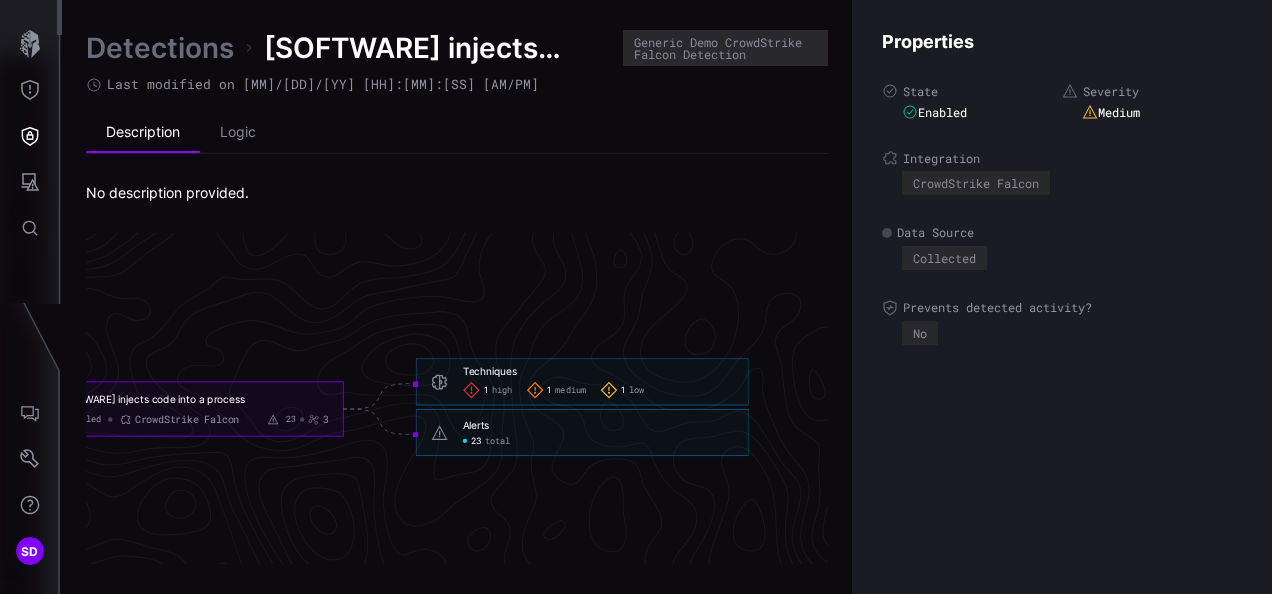 scroll, scrollTop: 4323, scrollLeft: 1194, axis: both 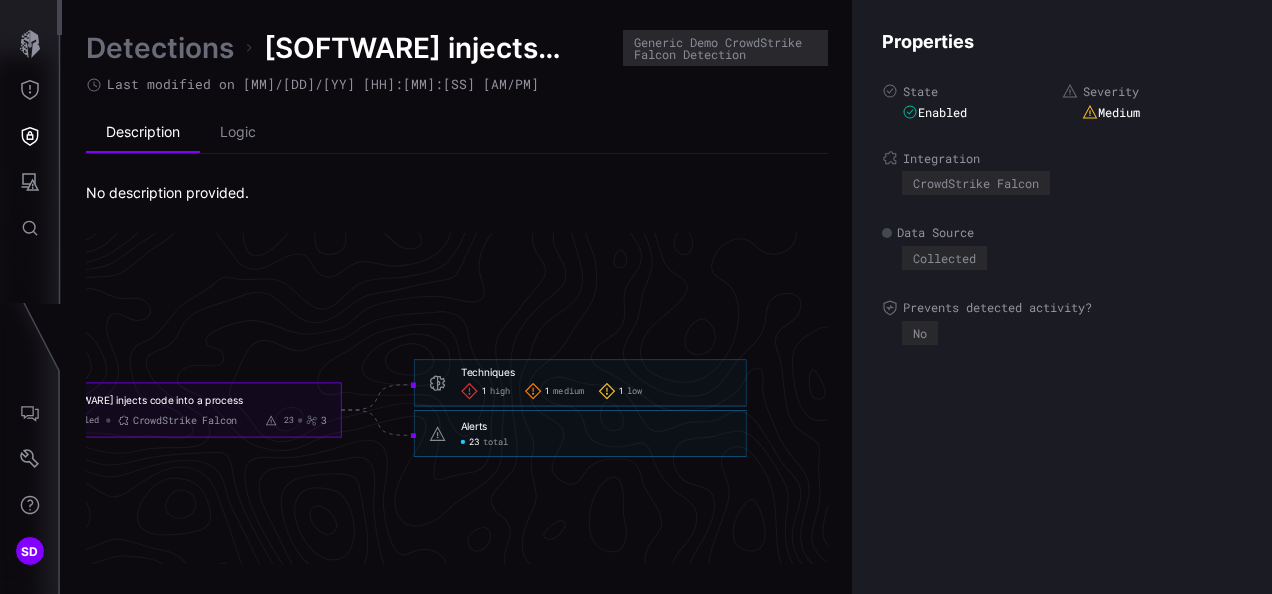 drag, startPoint x: 653, startPoint y: 384, endPoint x: 667, endPoint y: 324, distance: 61.611687 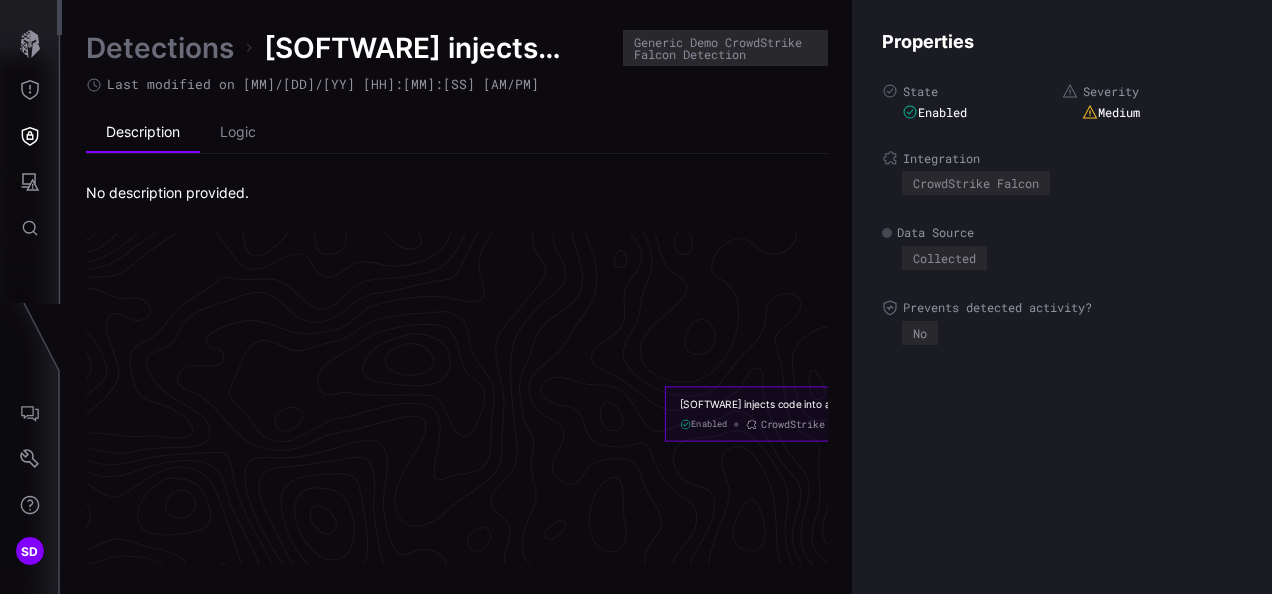 scroll, scrollTop: 4318, scrollLeft: 566, axis: both 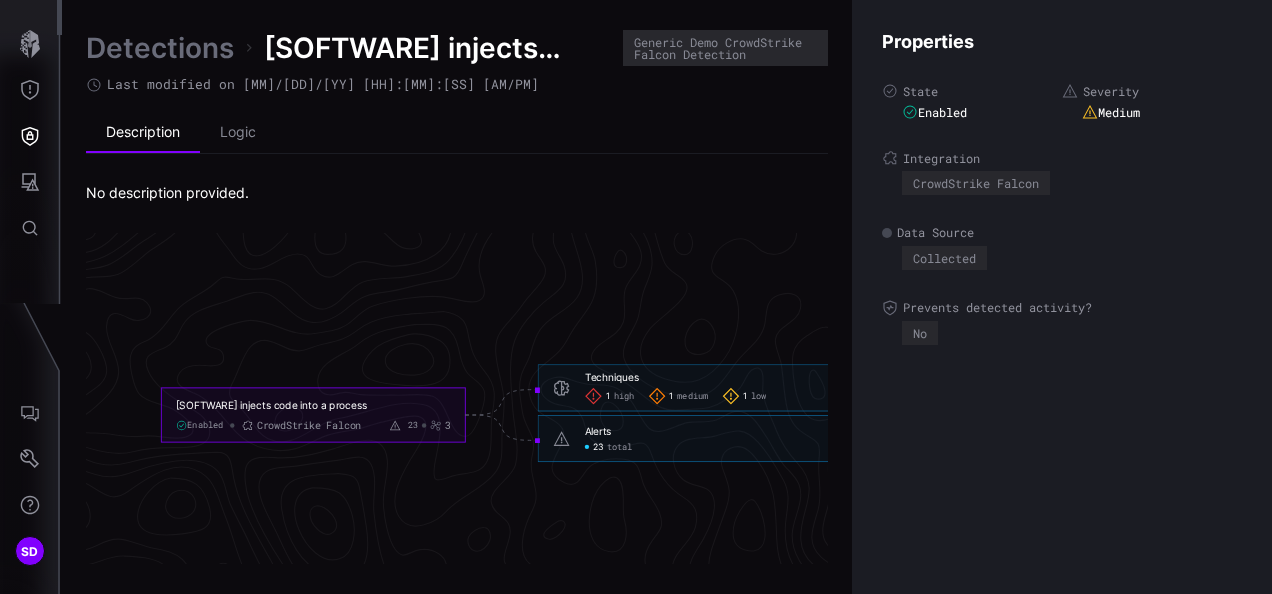 click on "total" 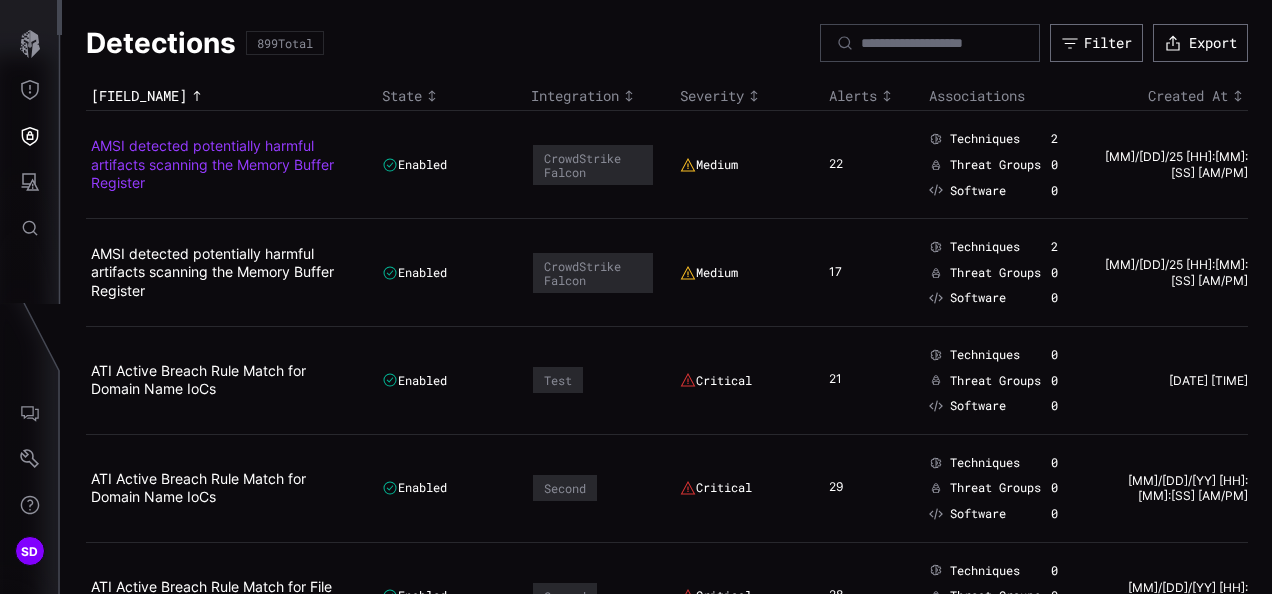click on "AMSI detected potentially harmful artifacts scanning the Memory Buffer Register" at bounding box center (212, 163) 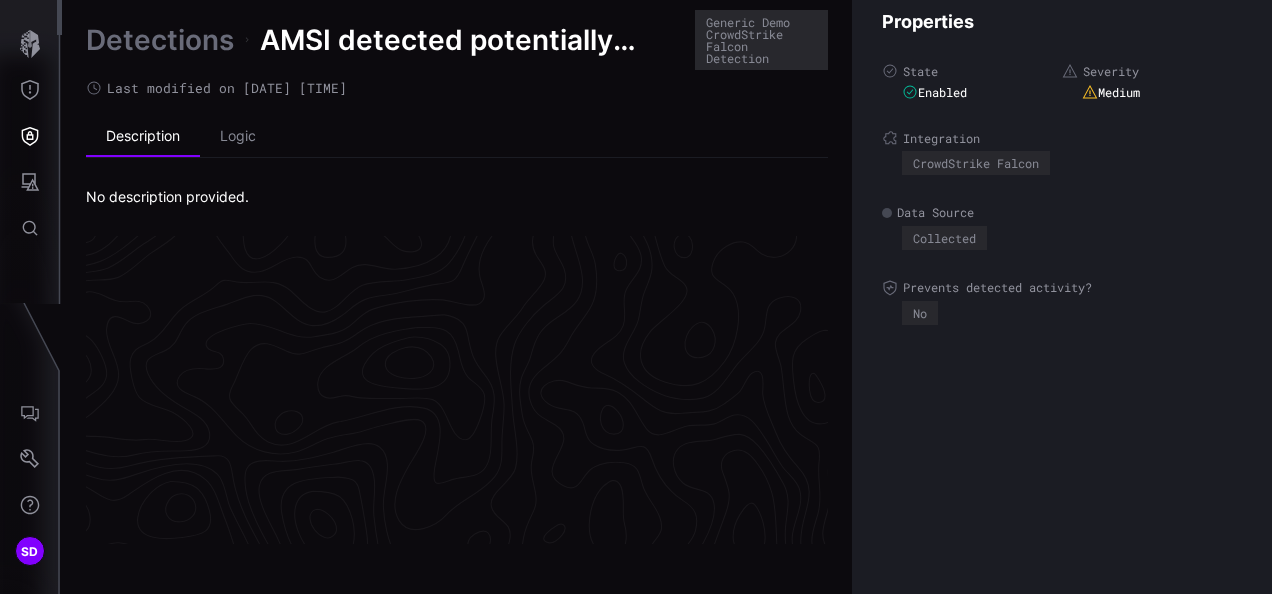 scroll, scrollTop: 4353, scrollLeft: 1136, axis: both 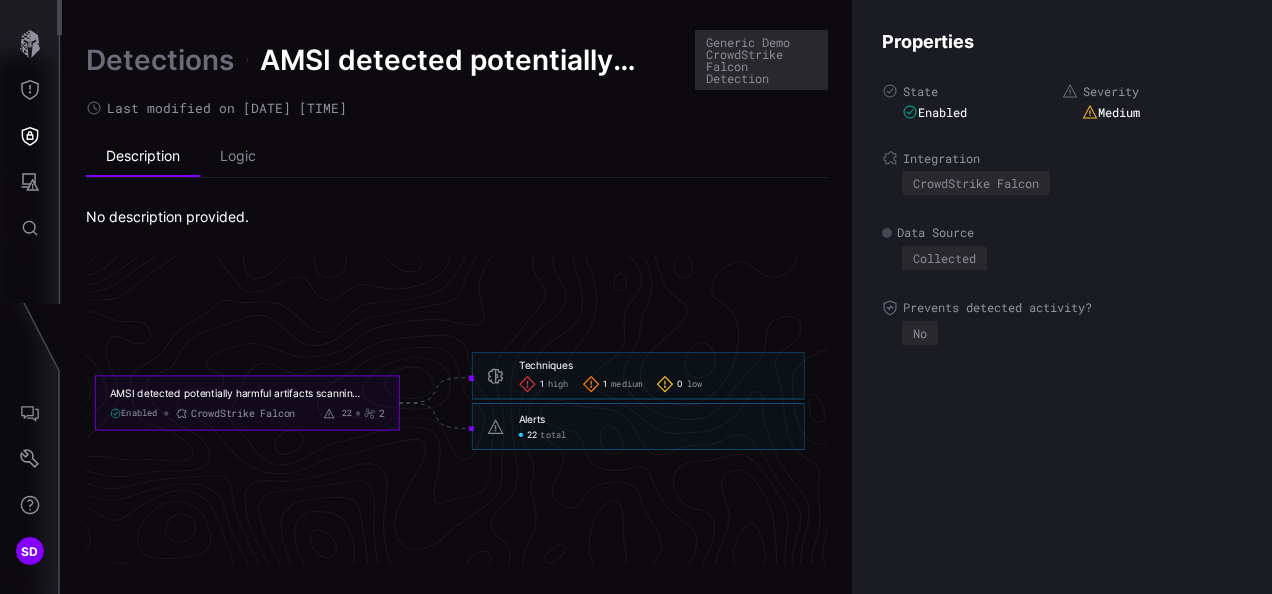 click on "total" 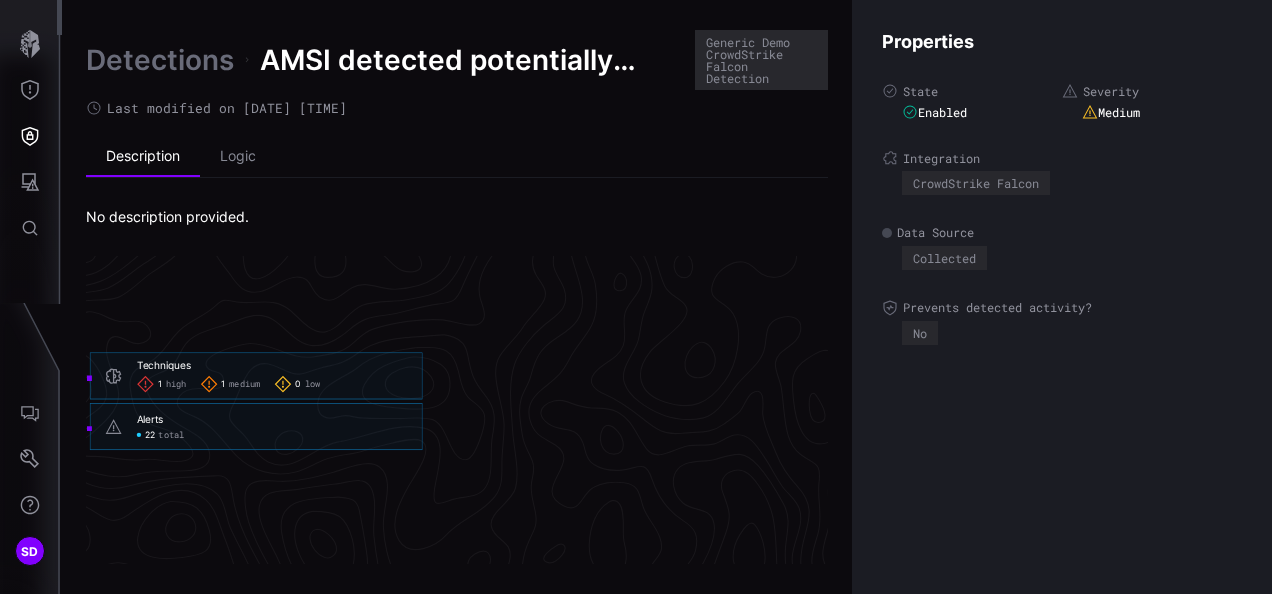 scroll, scrollTop: 4353, scrollLeft: 1458, axis: both 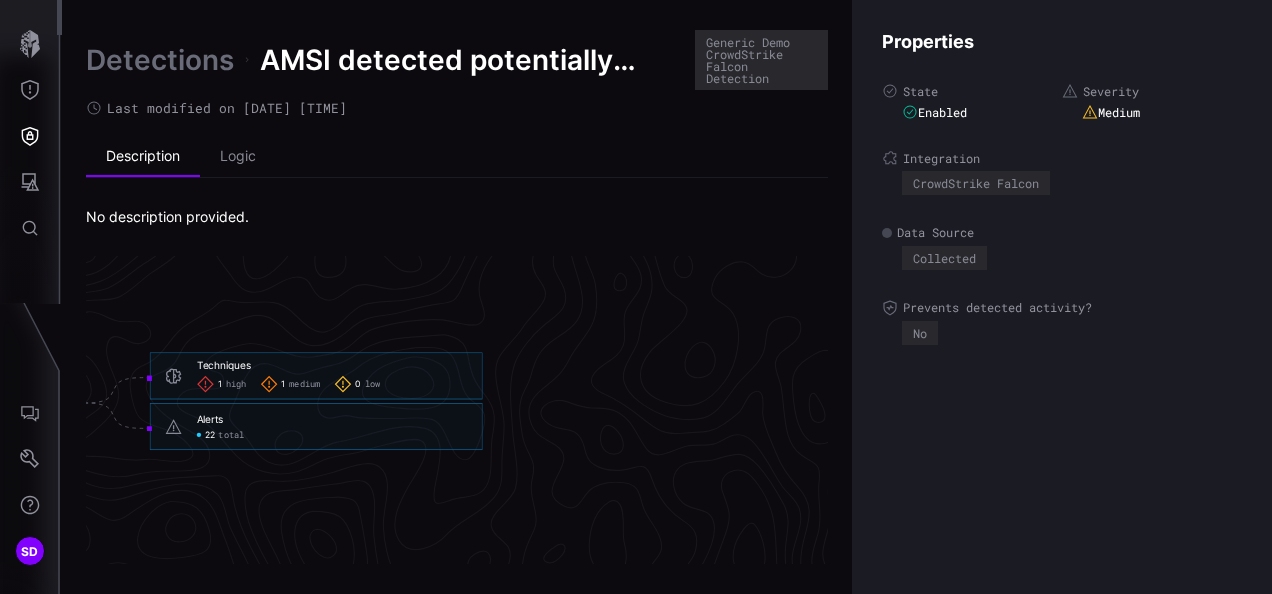 click on "total" 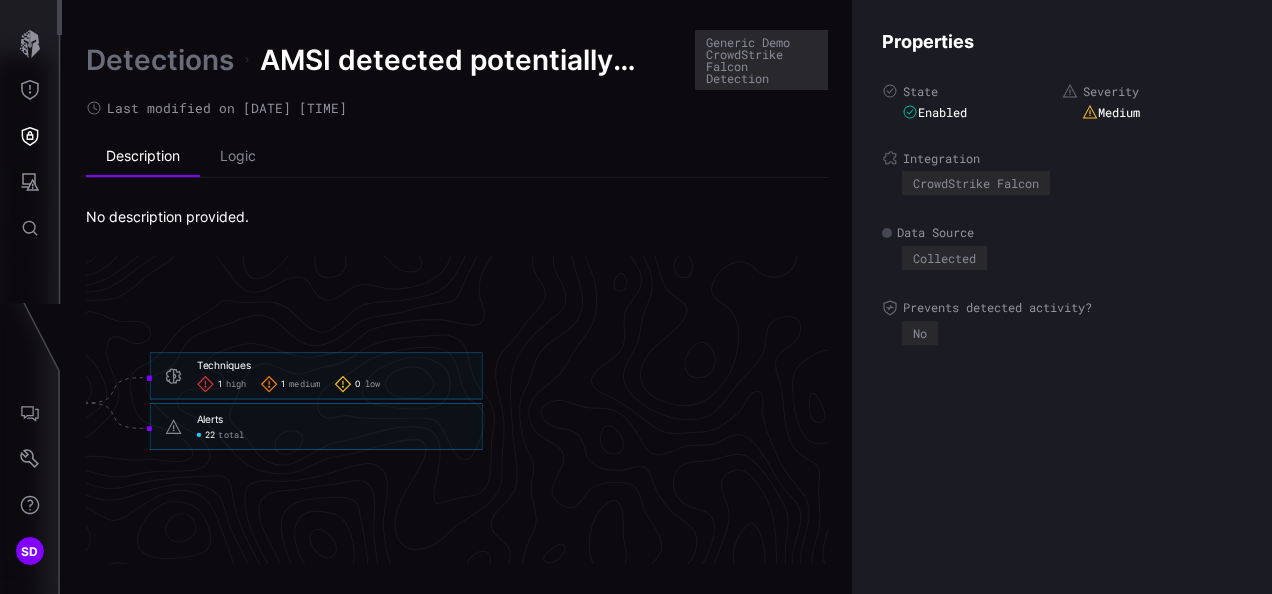click on "total" 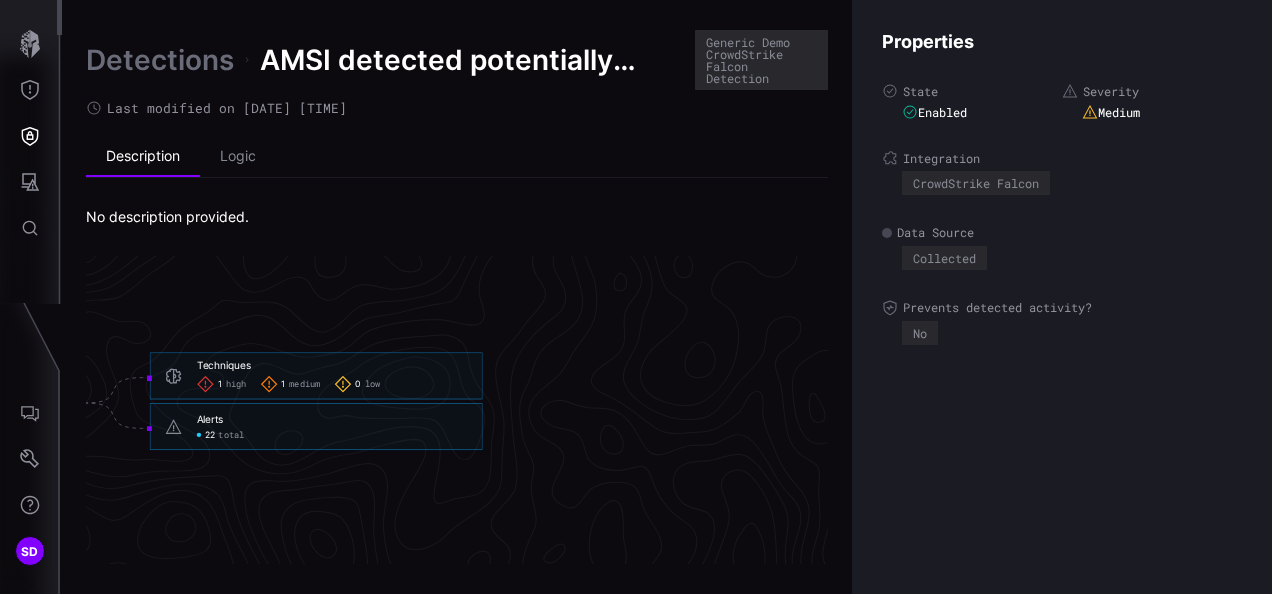 click on "Detections" at bounding box center (160, 60) 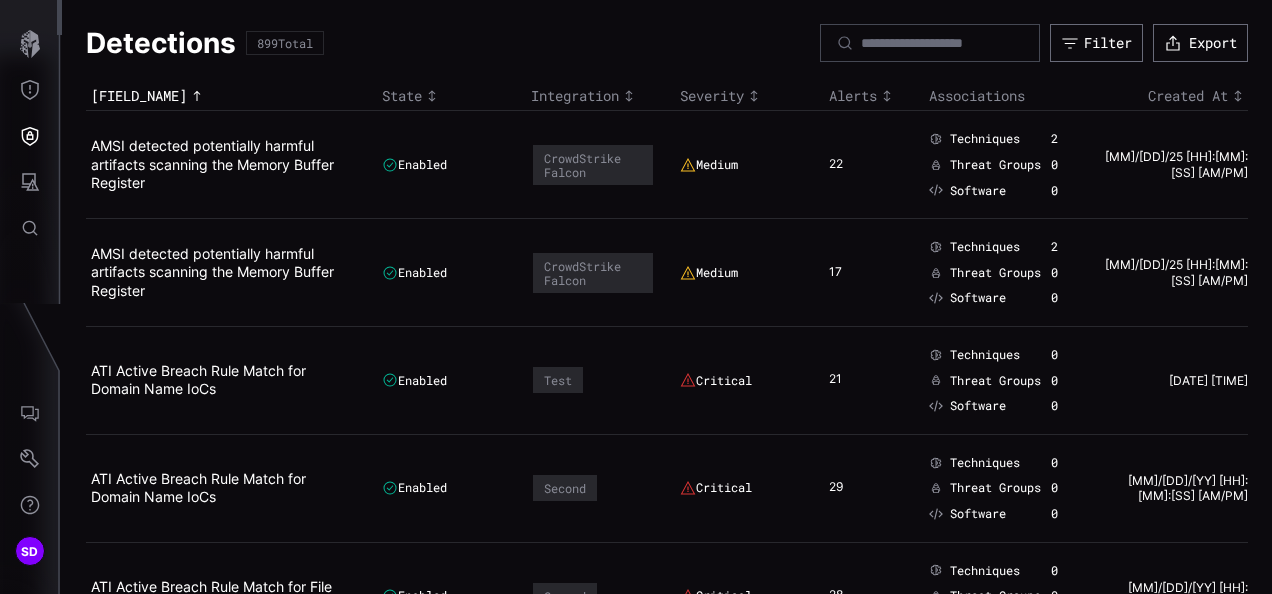 click on "AMSI detected potentially harmful artifacts scanning the Memory Buffer Register" at bounding box center (224, 272) 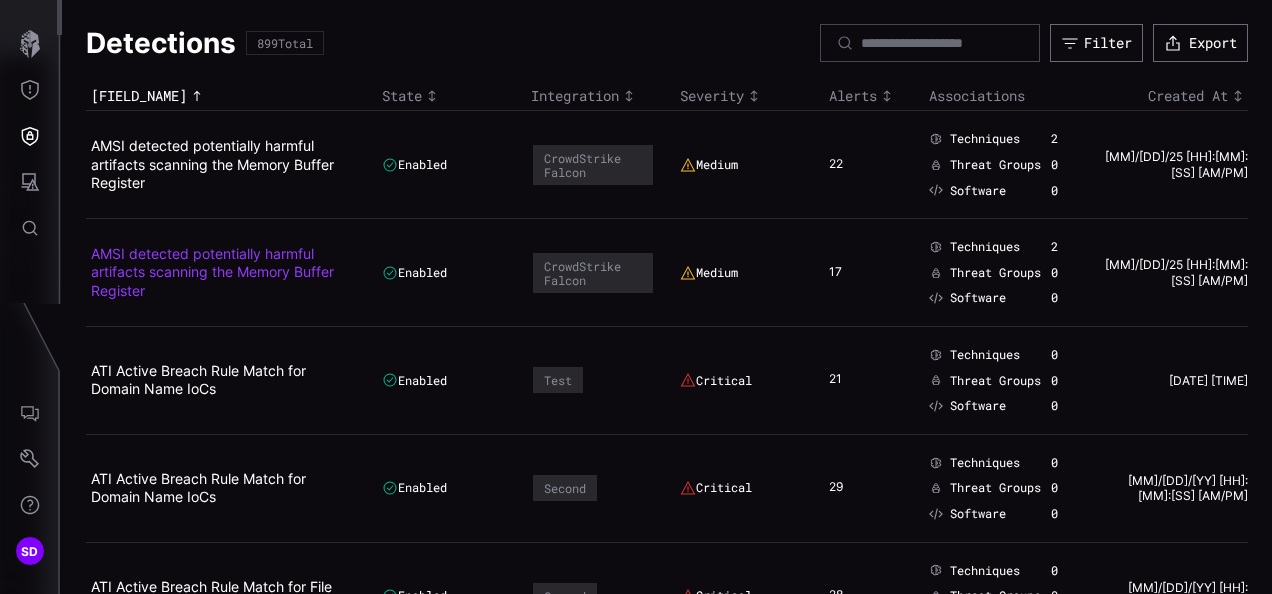 click on "AMSI detected potentially harmful artifacts scanning the Memory Buffer Register" at bounding box center (212, 271) 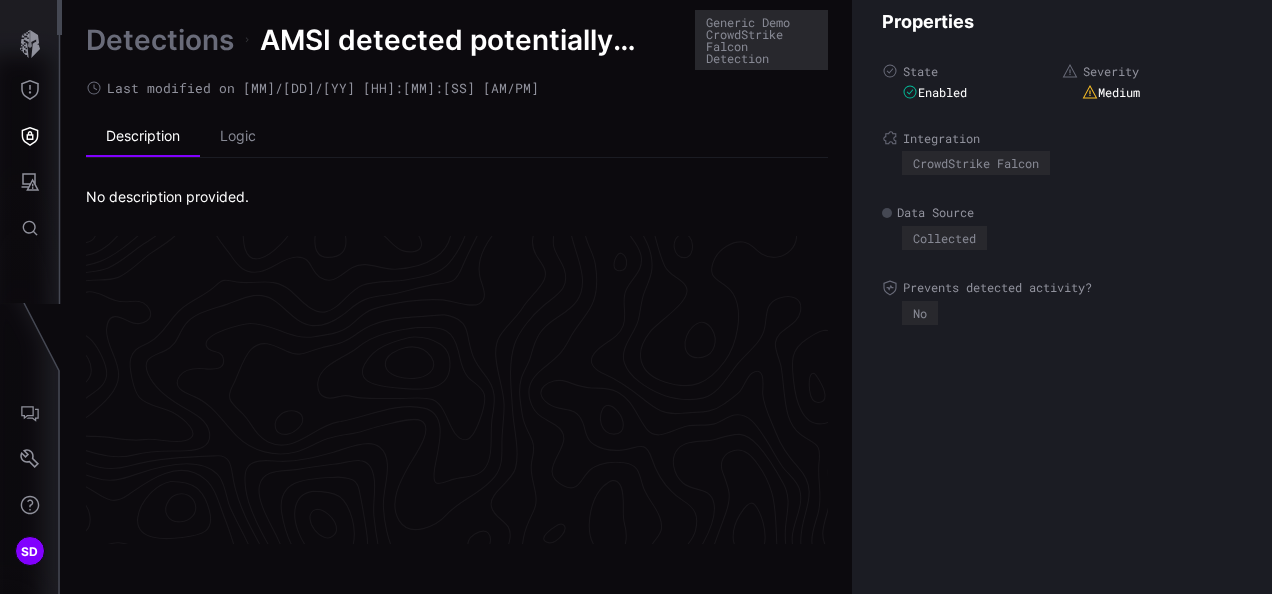 scroll, scrollTop: 4353, scrollLeft: 1136, axis: both 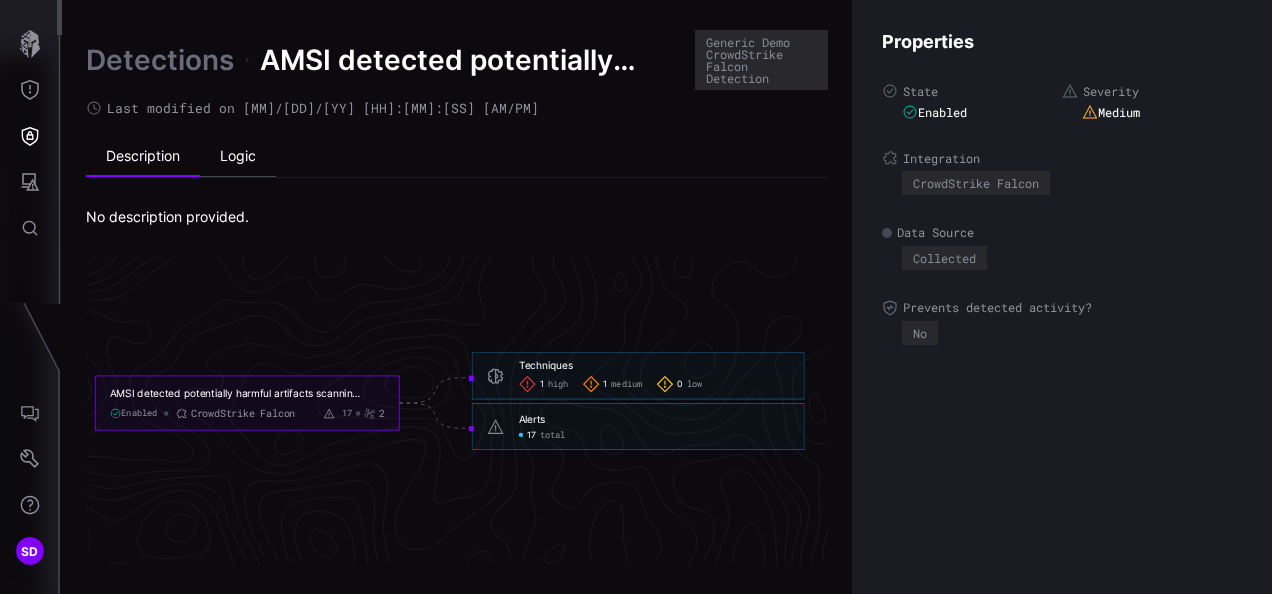 drag, startPoint x: 248, startPoint y: 145, endPoint x: 226, endPoint y: 155, distance: 24.166092 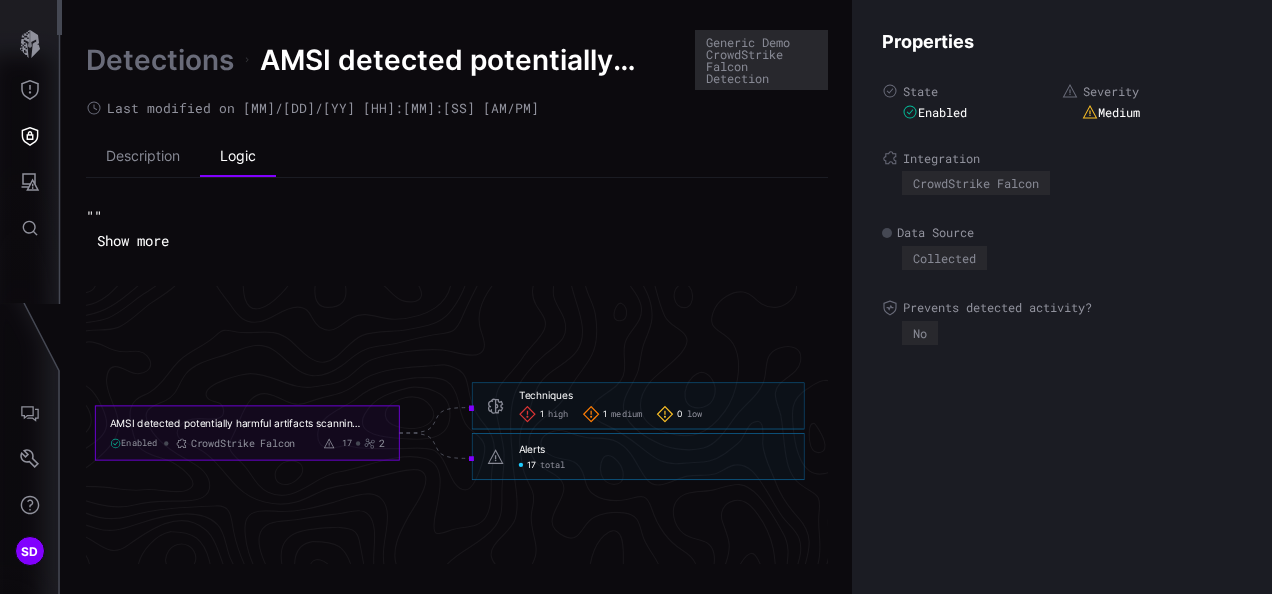 click on "total" 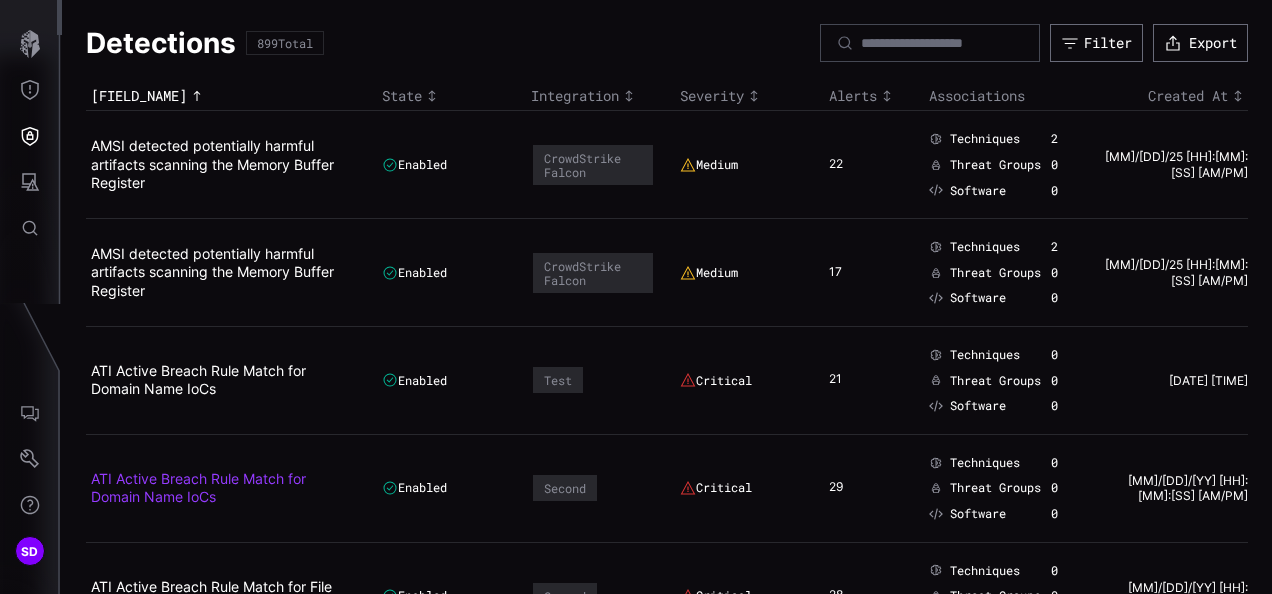 click on "ATI Active Breach Rule Match for Domain Name IoCs" at bounding box center (198, 487) 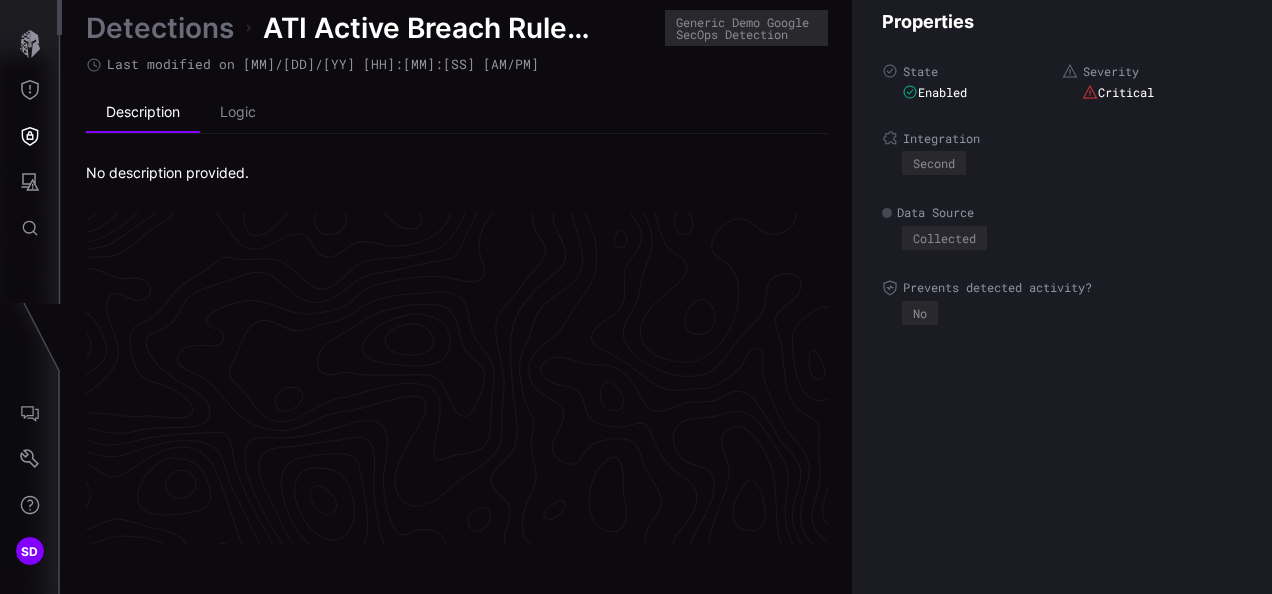 scroll, scrollTop: 4342, scrollLeft: 1136, axis: both 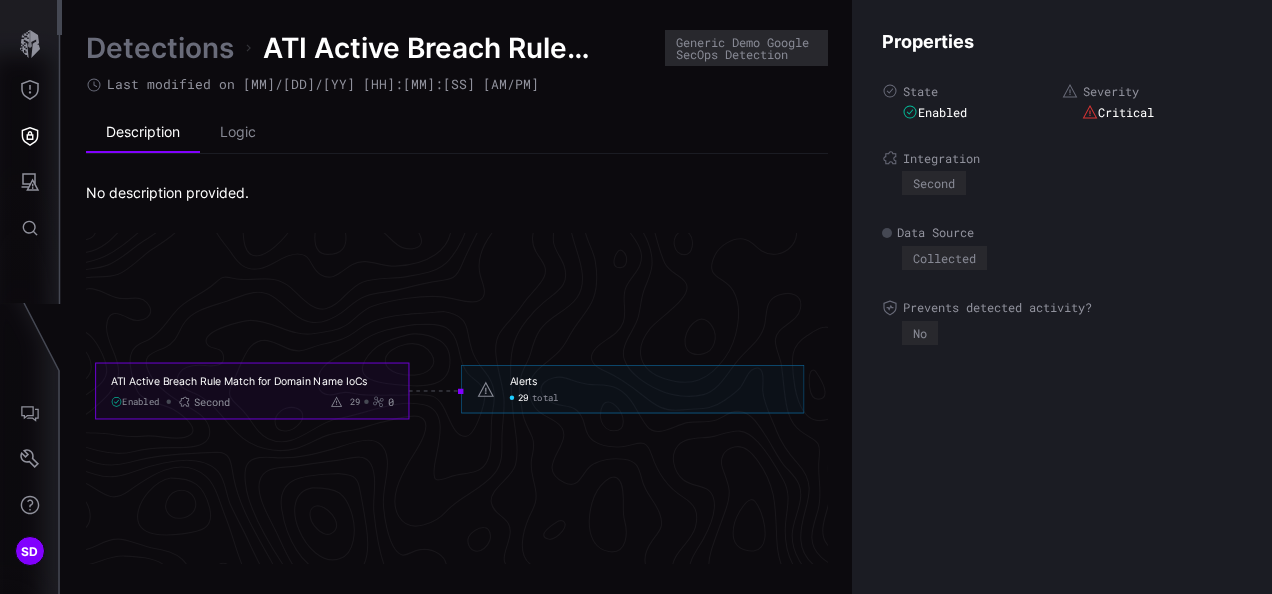 click on "total" 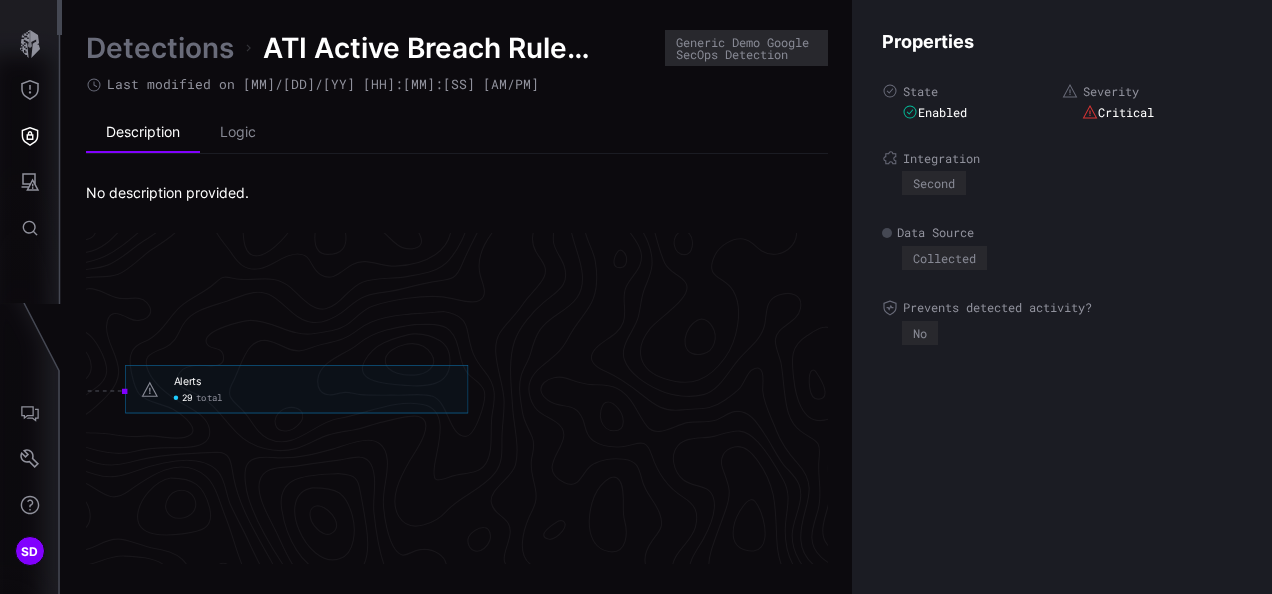 scroll, scrollTop: 4342, scrollLeft: 1470, axis: both 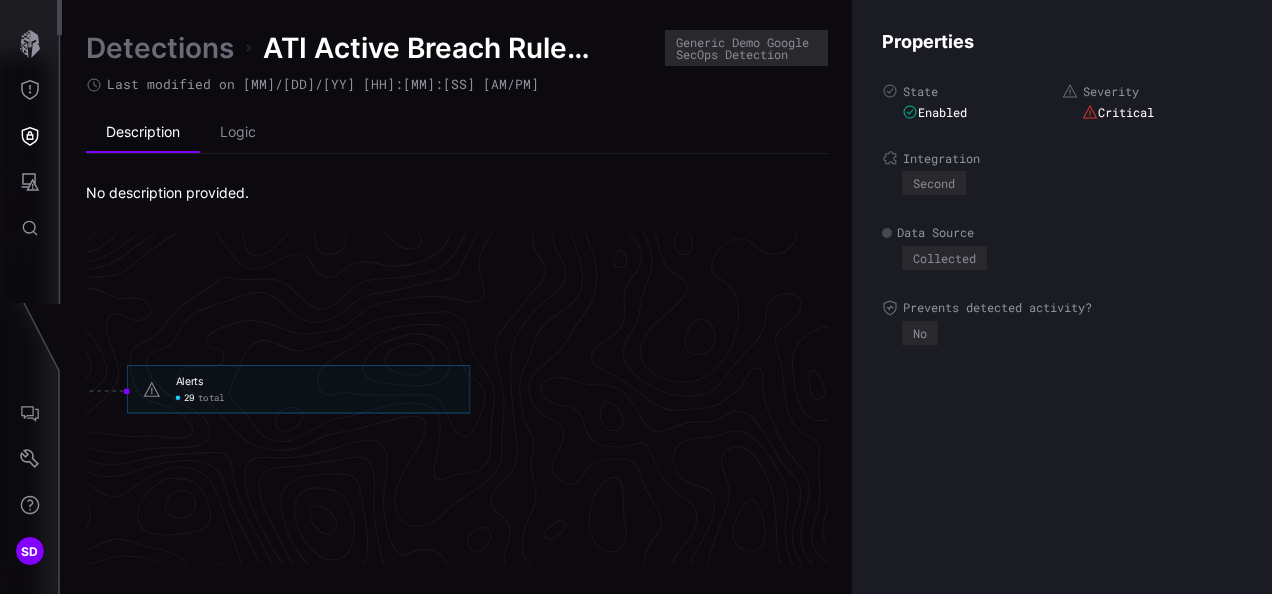 click on "total" 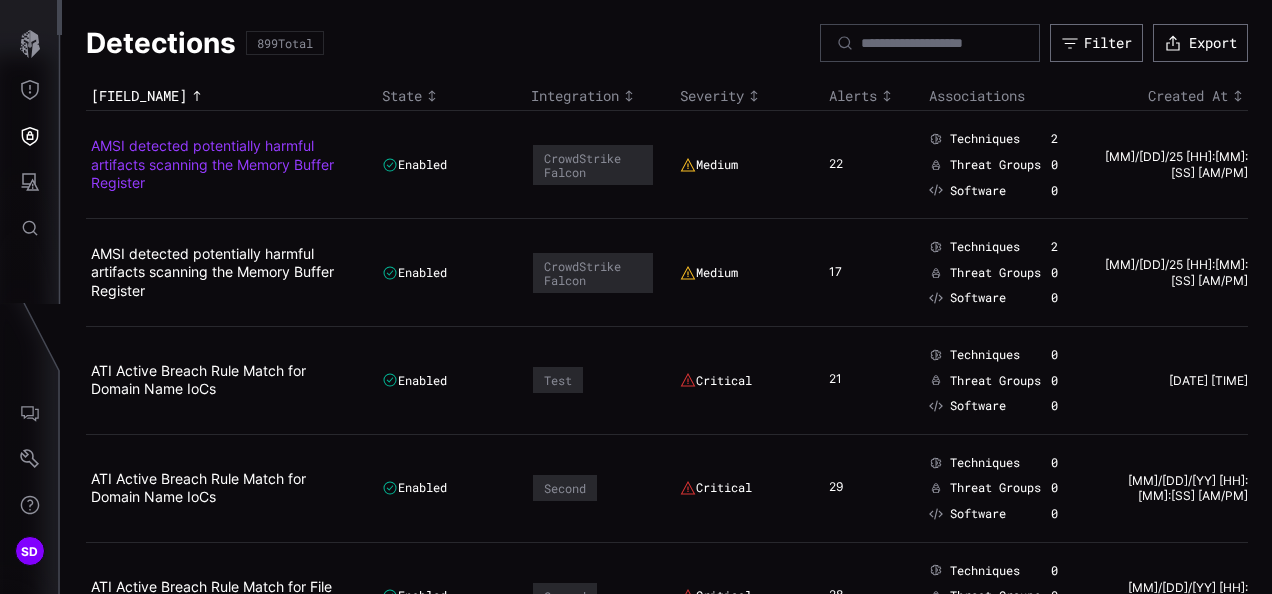 click on "AMSI detected potentially harmful artifacts scanning the Memory Buffer Register" at bounding box center [212, 163] 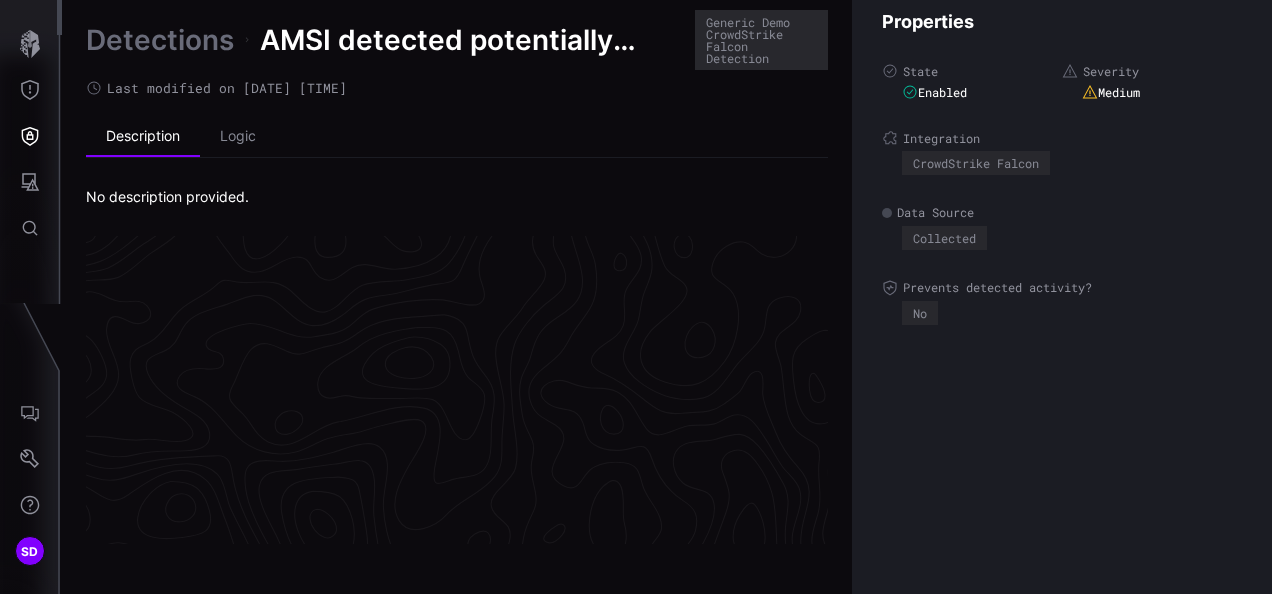 scroll, scrollTop: 4353, scrollLeft: 1136, axis: both 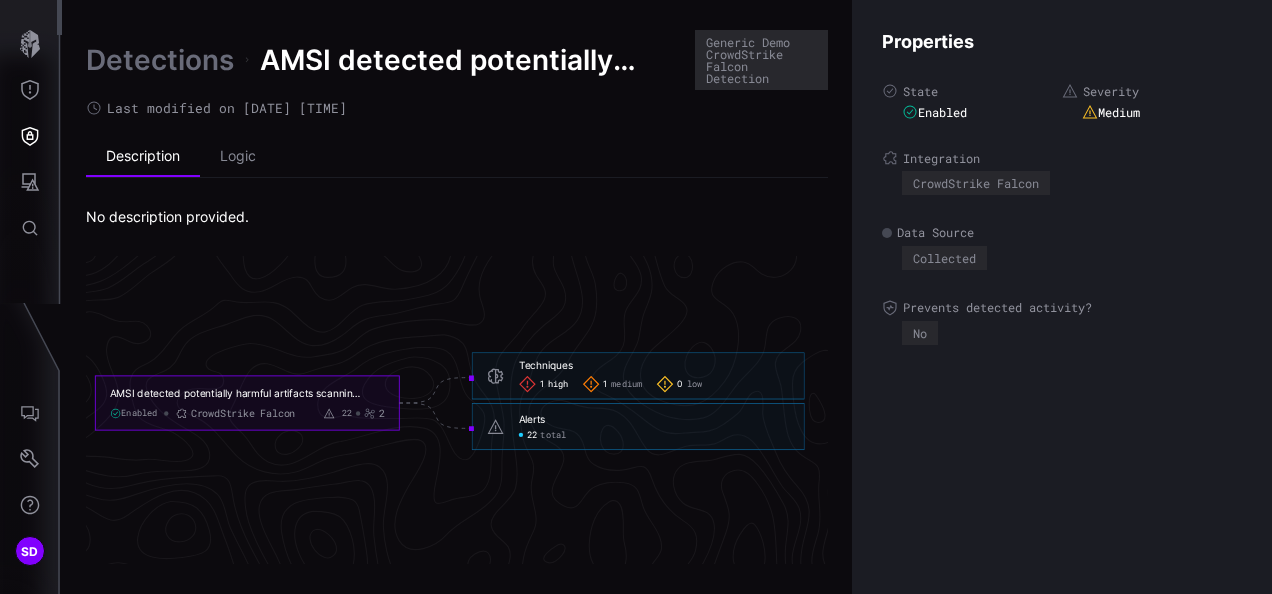 click on "high" 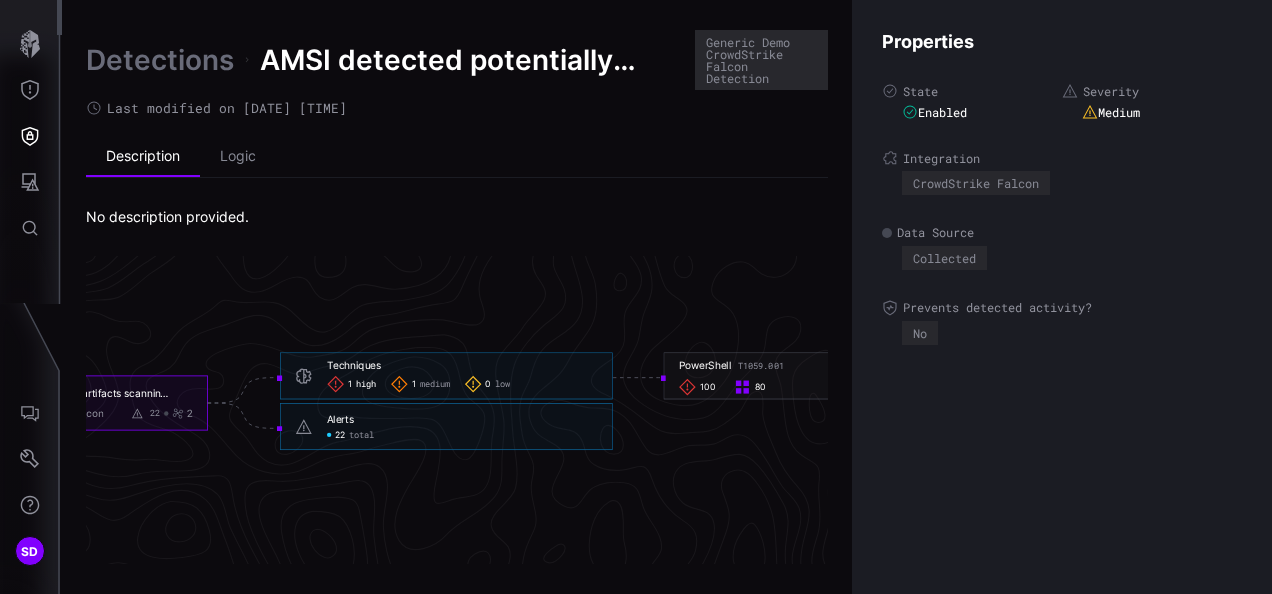 click on "1 high 1 medium 0 low" 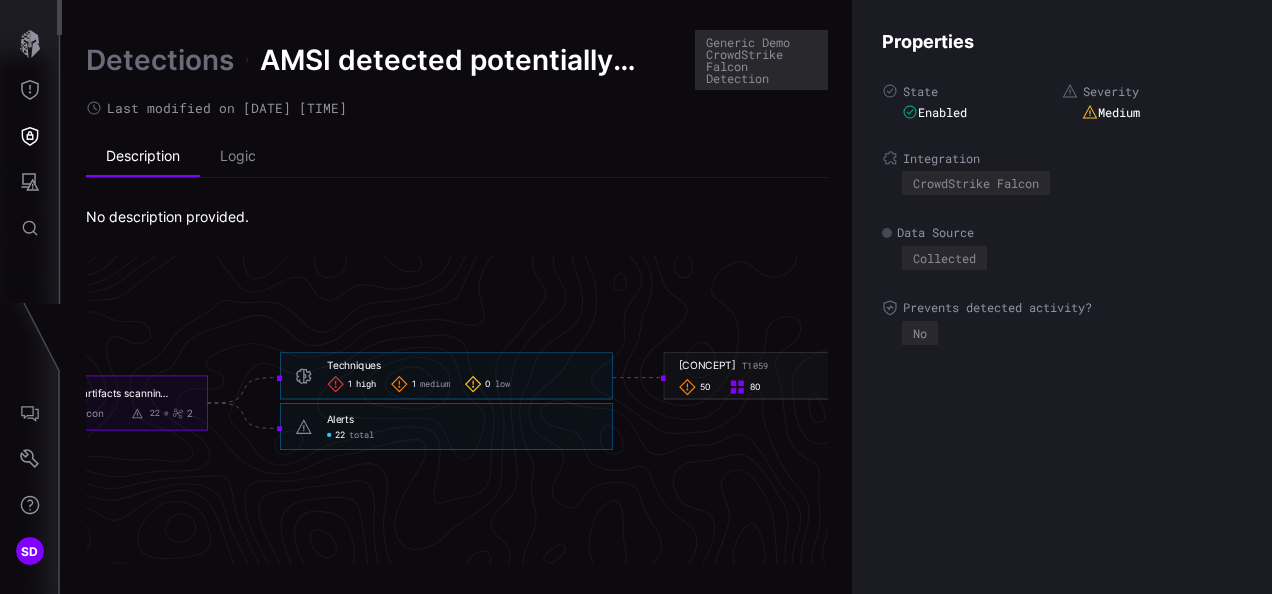 drag, startPoint x: 496, startPoint y: 381, endPoint x: 466, endPoint y: 325, distance: 63.529522 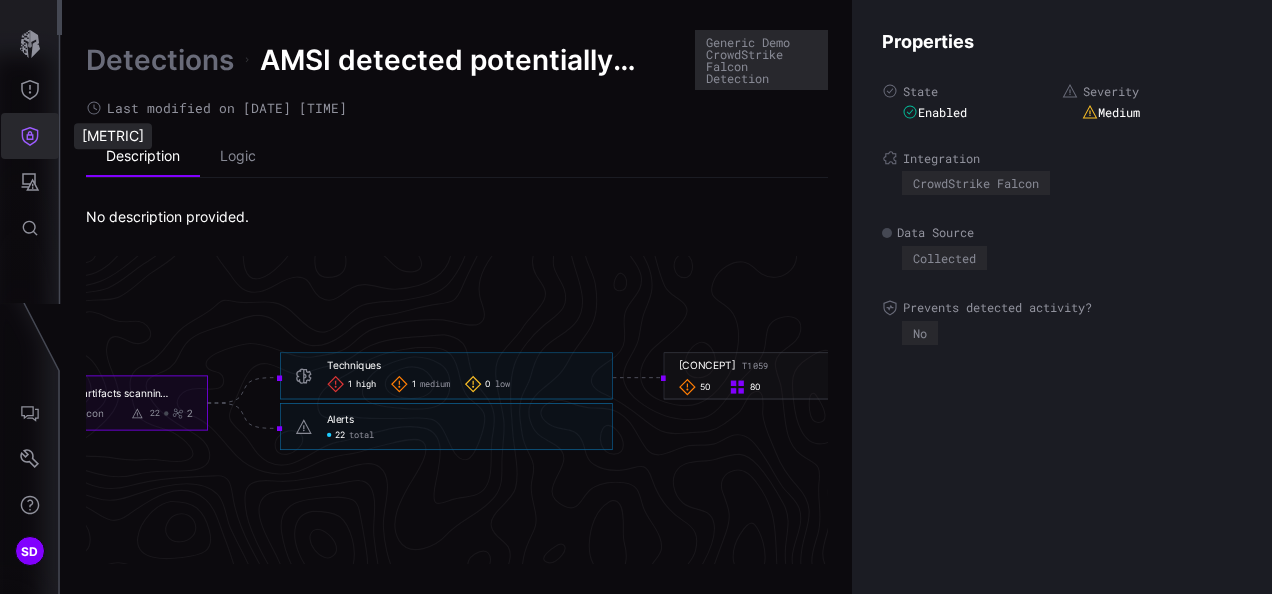 click 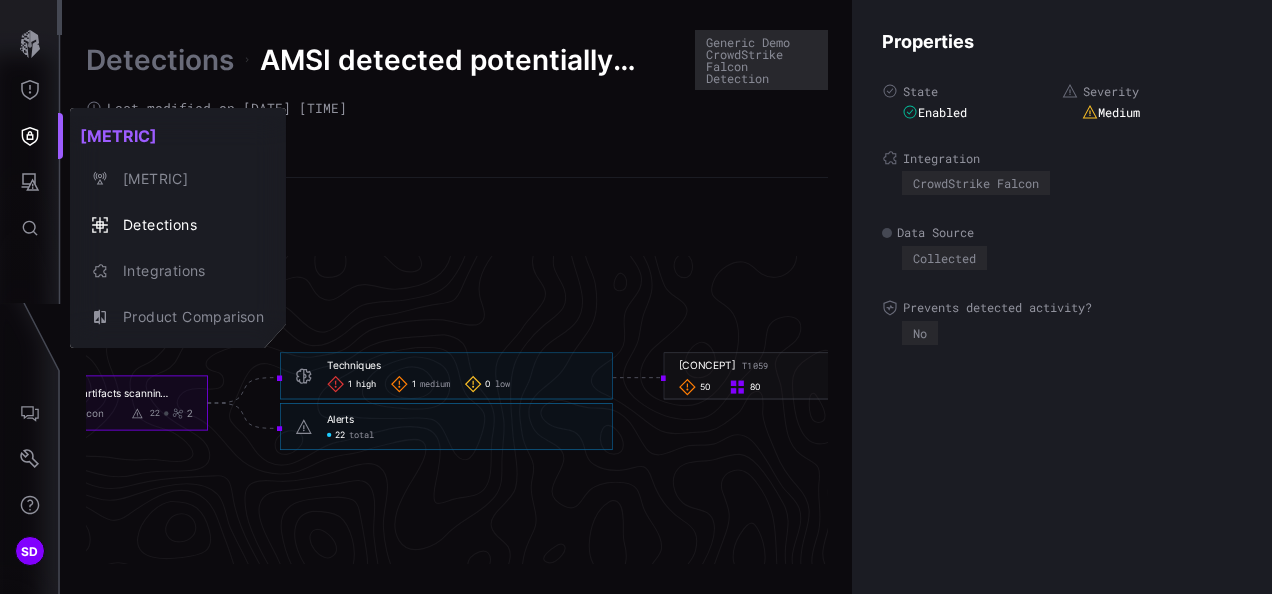 click at bounding box center [636, 297] 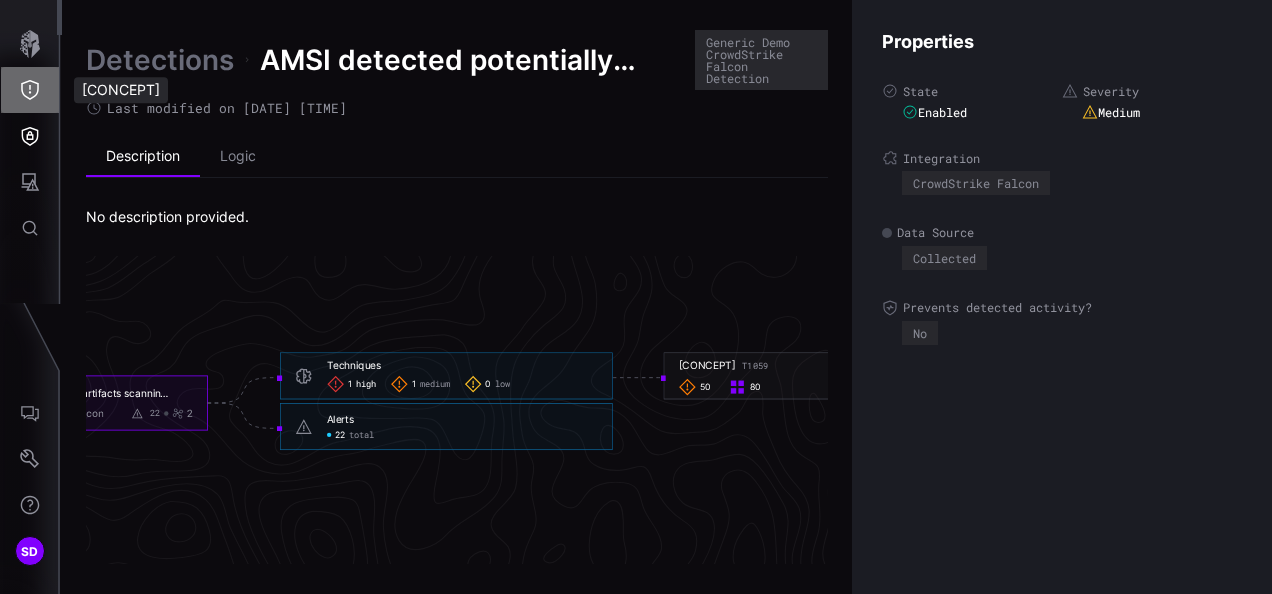click 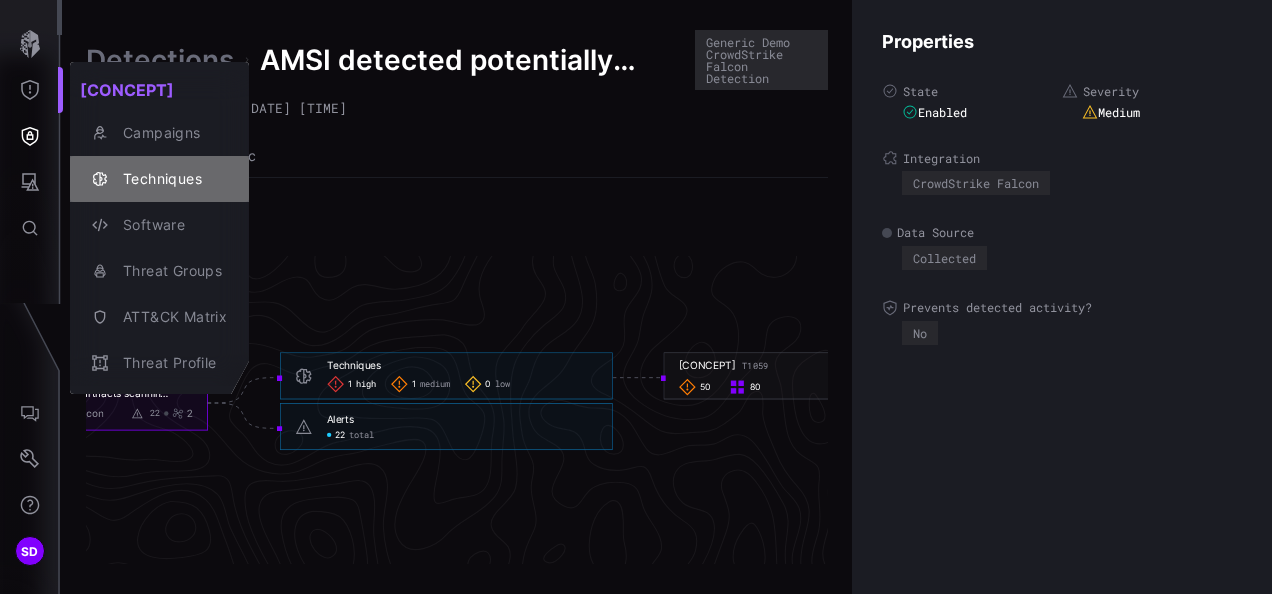 click on "Techniques" at bounding box center (170, 179) 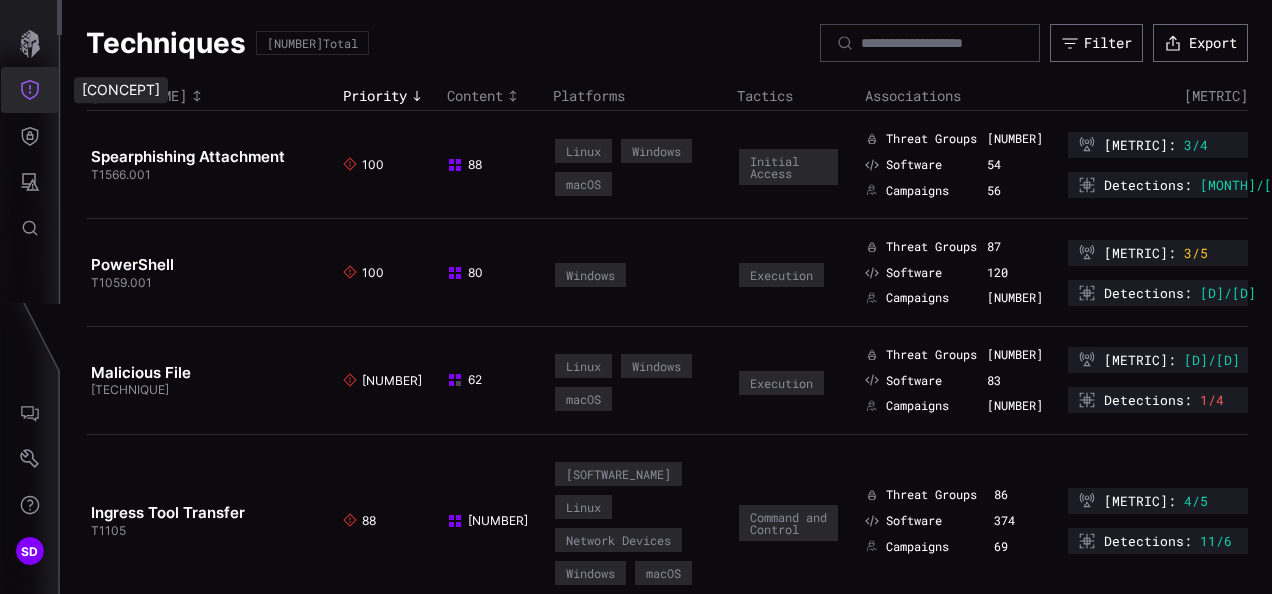 click at bounding box center [30, 90] 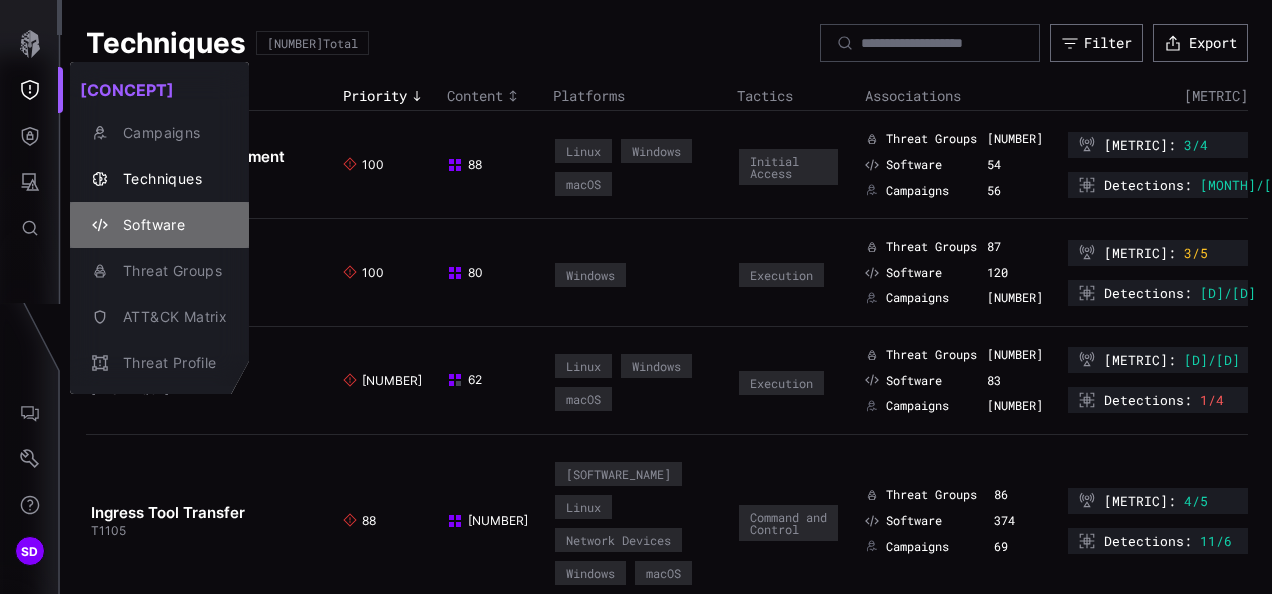 click on "Software" at bounding box center [170, 225] 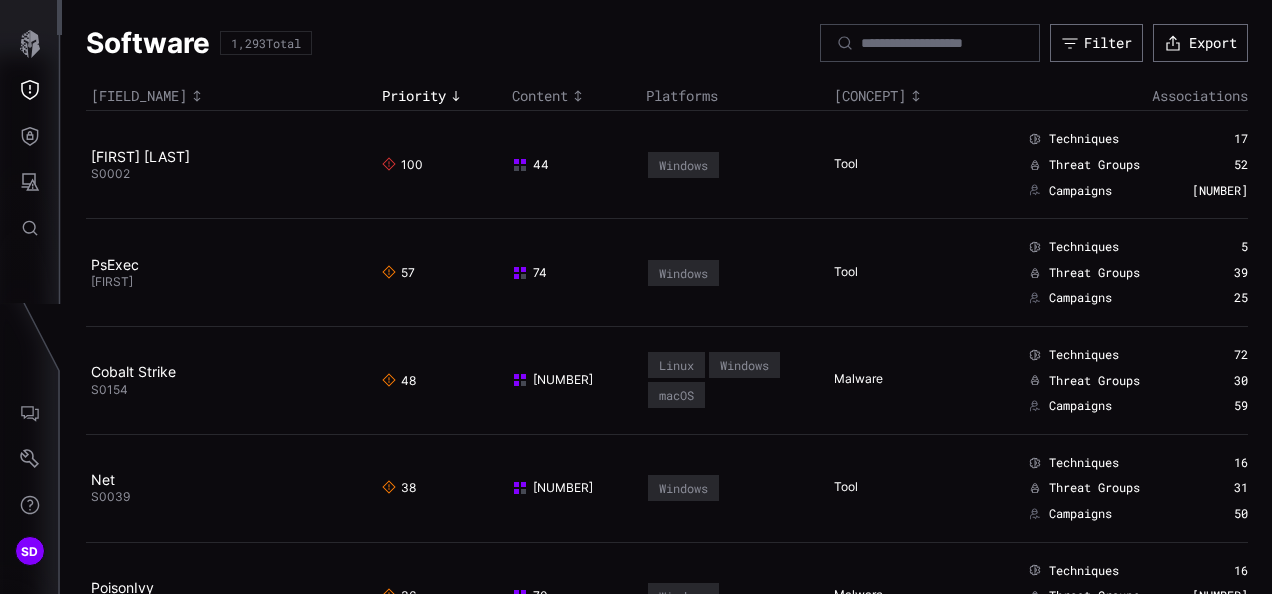 click on "PsExec S0029" at bounding box center [231, 273] 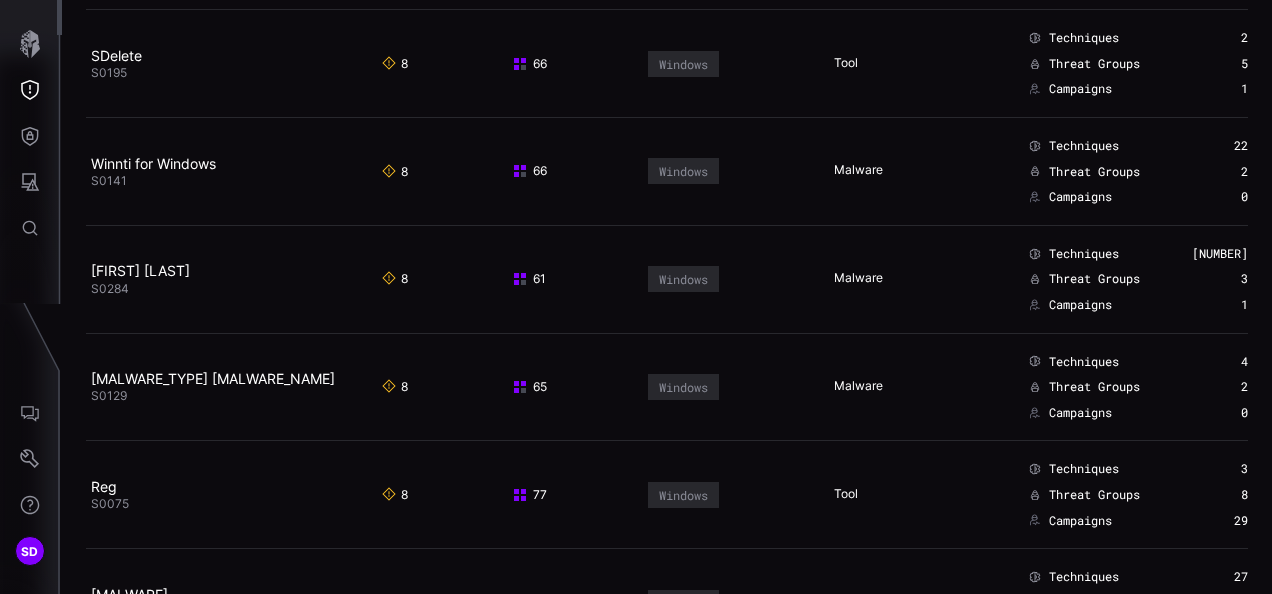 scroll, scrollTop: 3158, scrollLeft: 0, axis: vertical 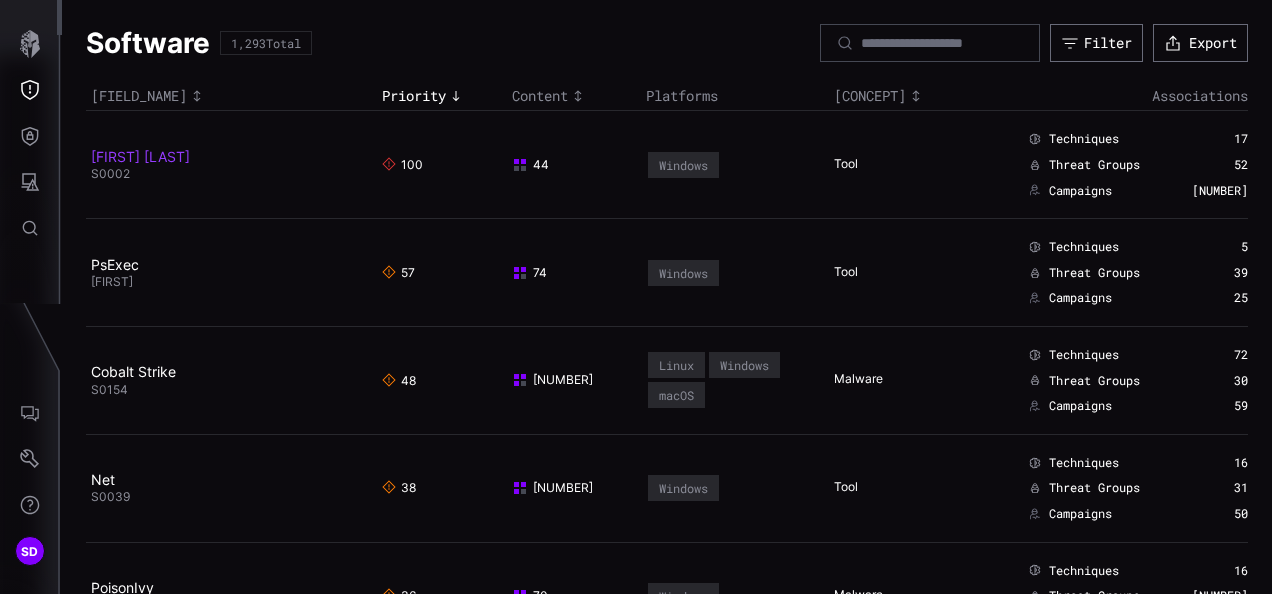 click on "[FIRST] [LAST]" at bounding box center [140, 156] 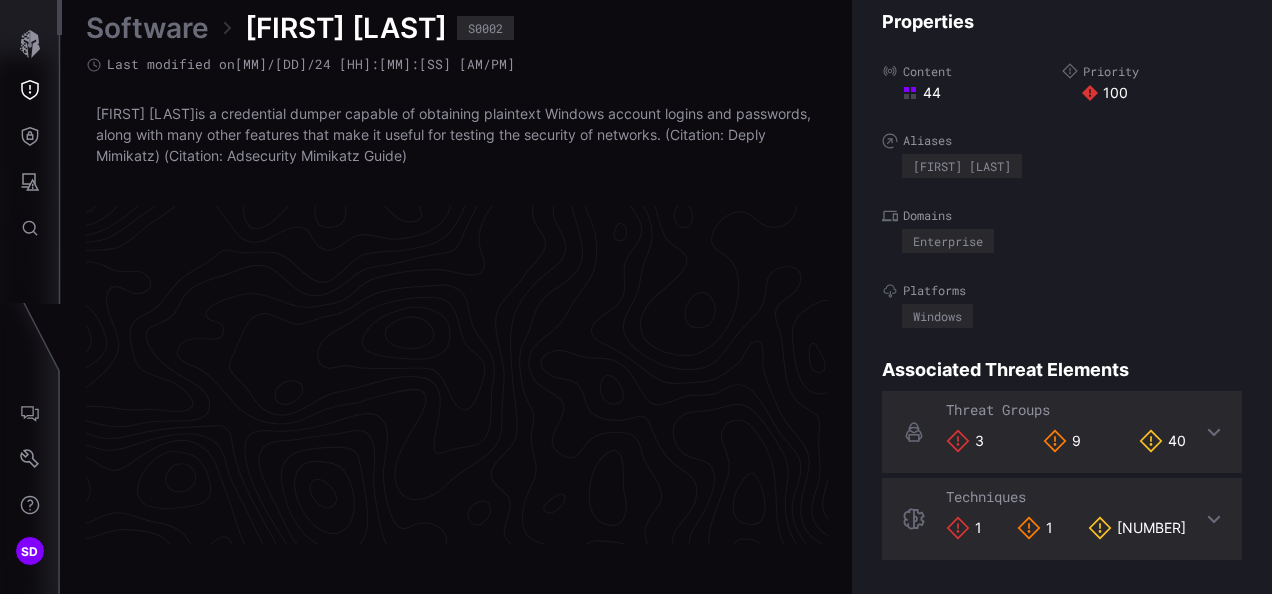 scroll, scrollTop: 4338, scrollLeft: 1136, axis: both 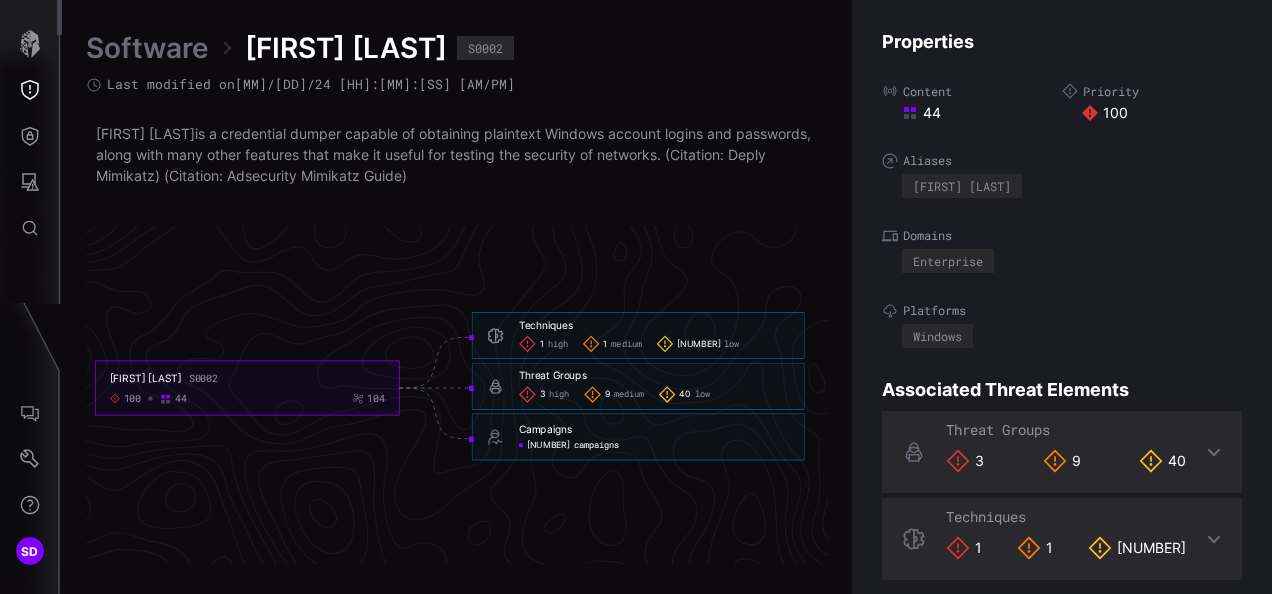 click on "campaigns" 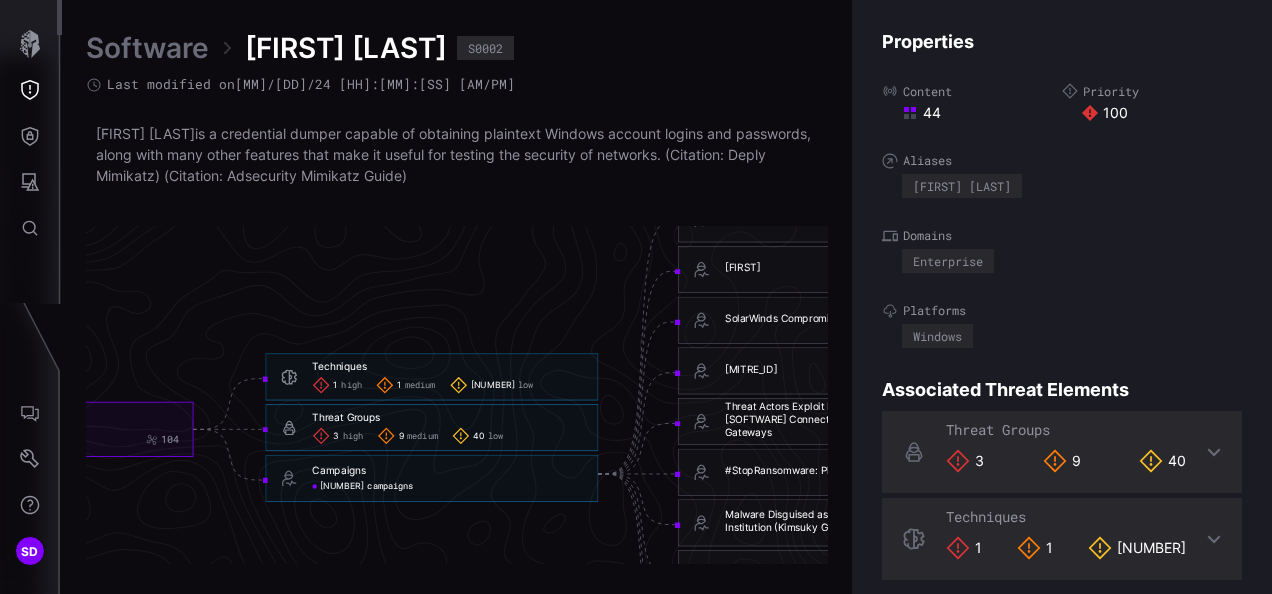 scroll, scrollTop: 4231, scrollLeft: 1136, axis: both 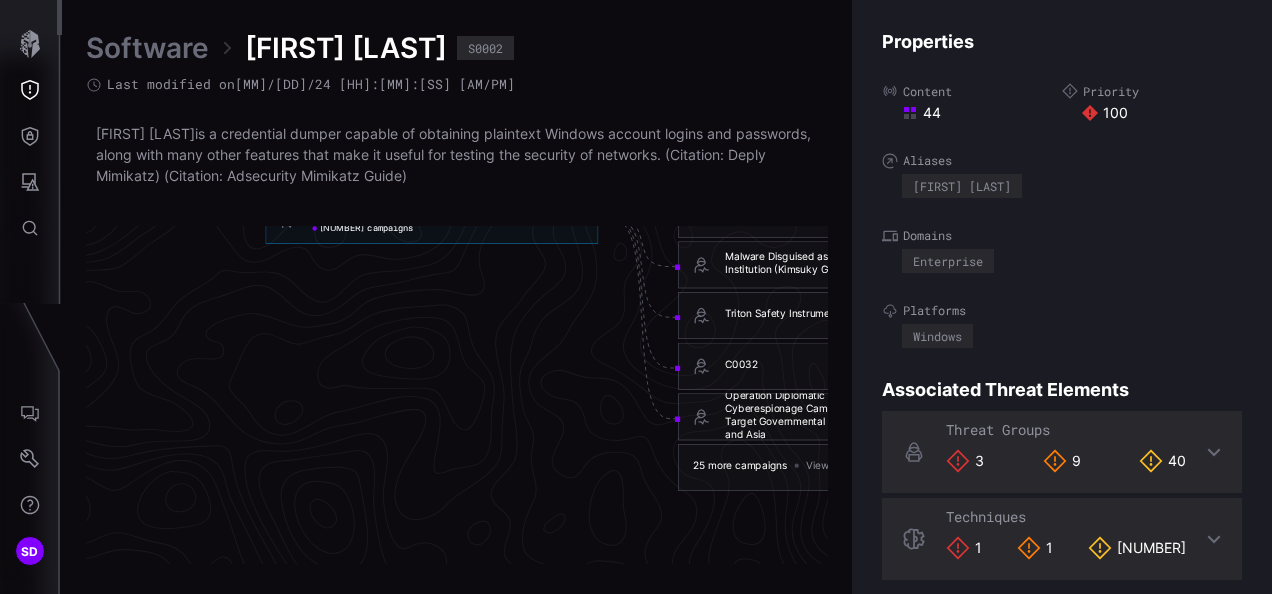 click on "View all" 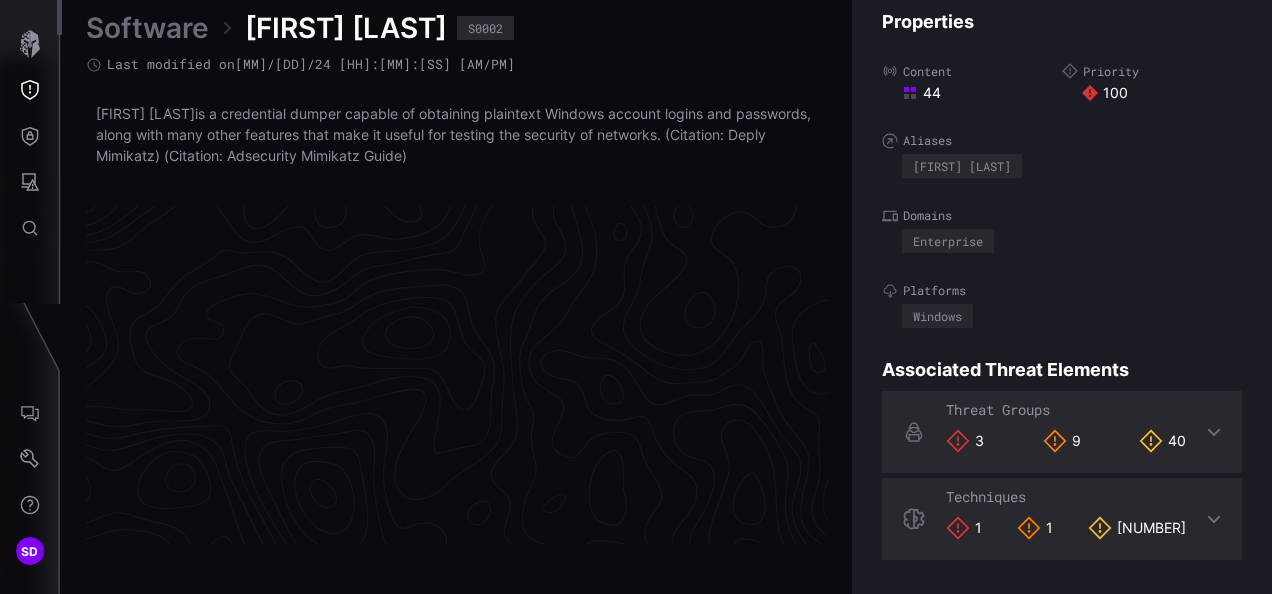 scroll, scrollTop: 4338, scrollLeft: 1136, axis: both 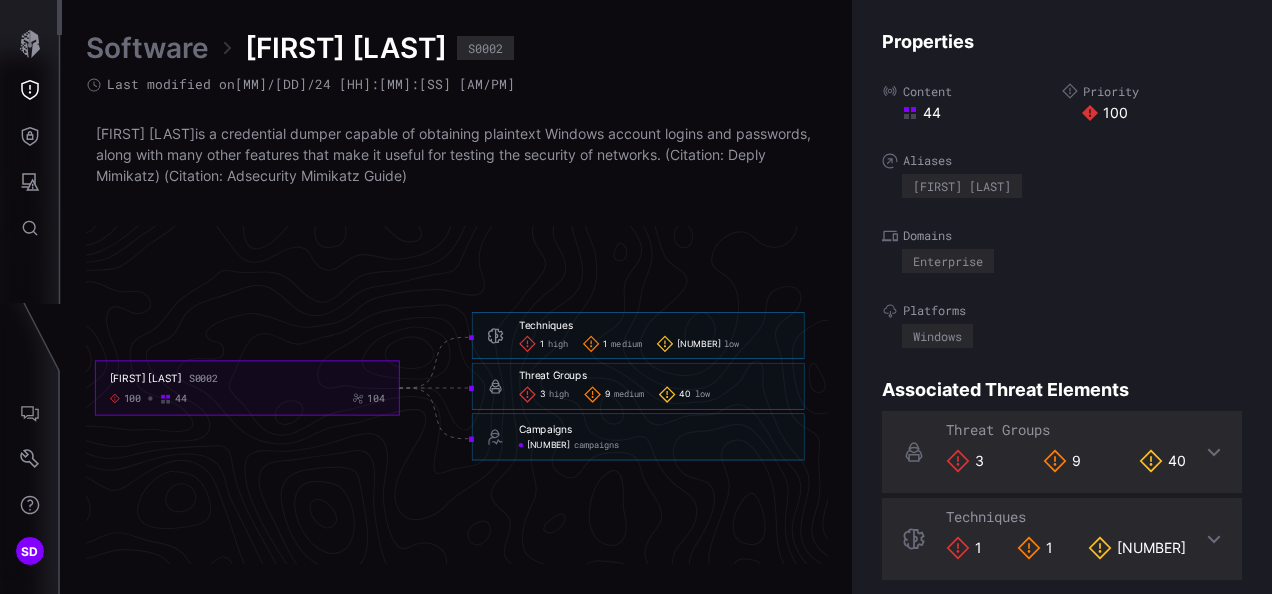 click on "campaigns" 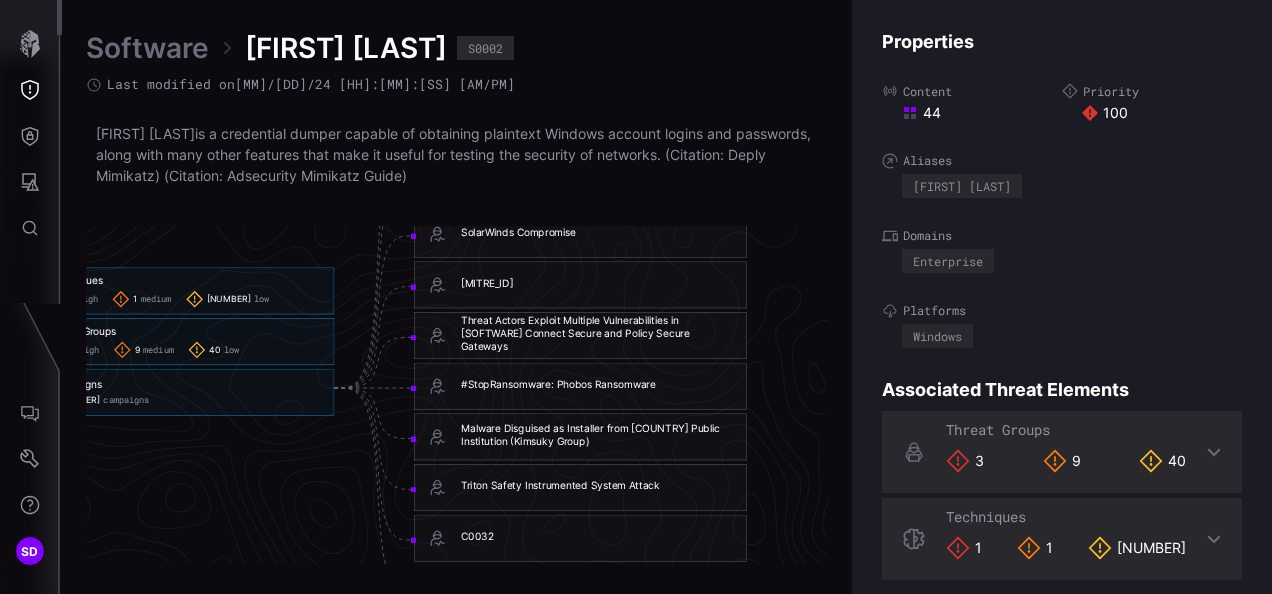 scroll, scrollTop: 4338, scrollLeft: 1412, axis: both 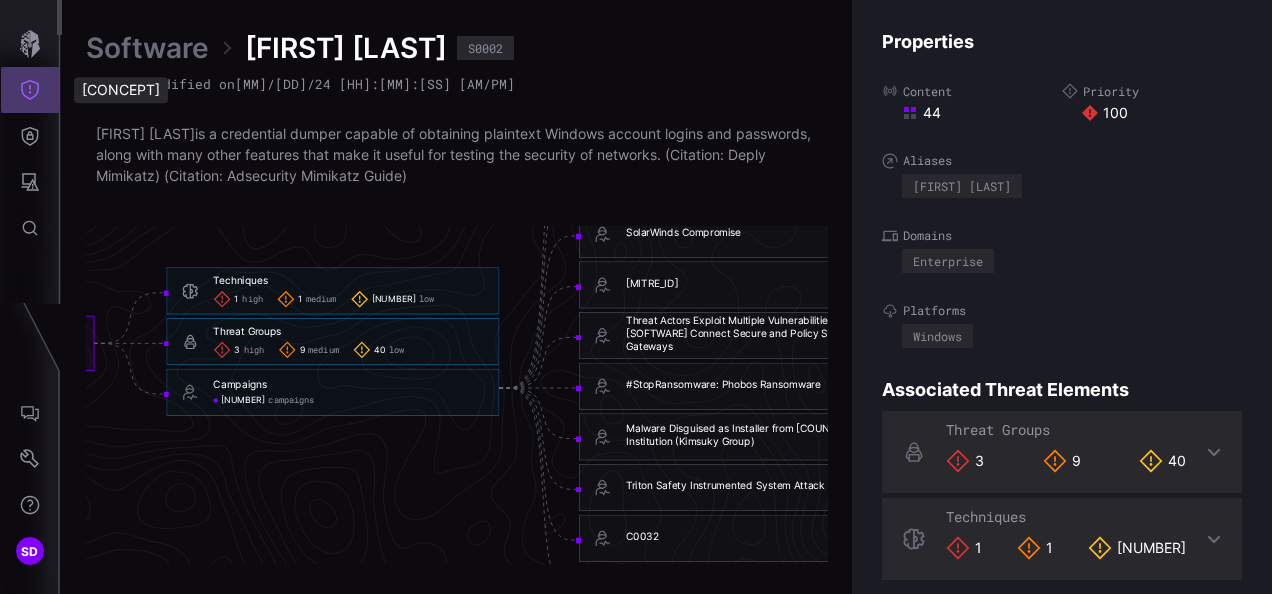click 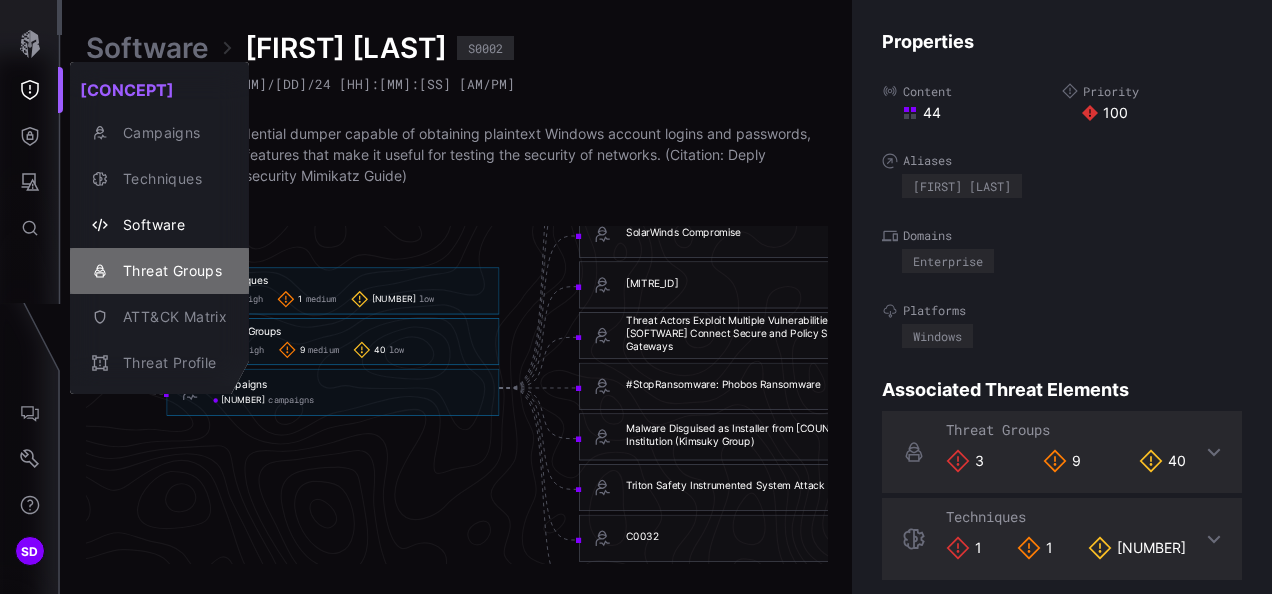 click on "Threat Groups" at bounding box center [170, 271] 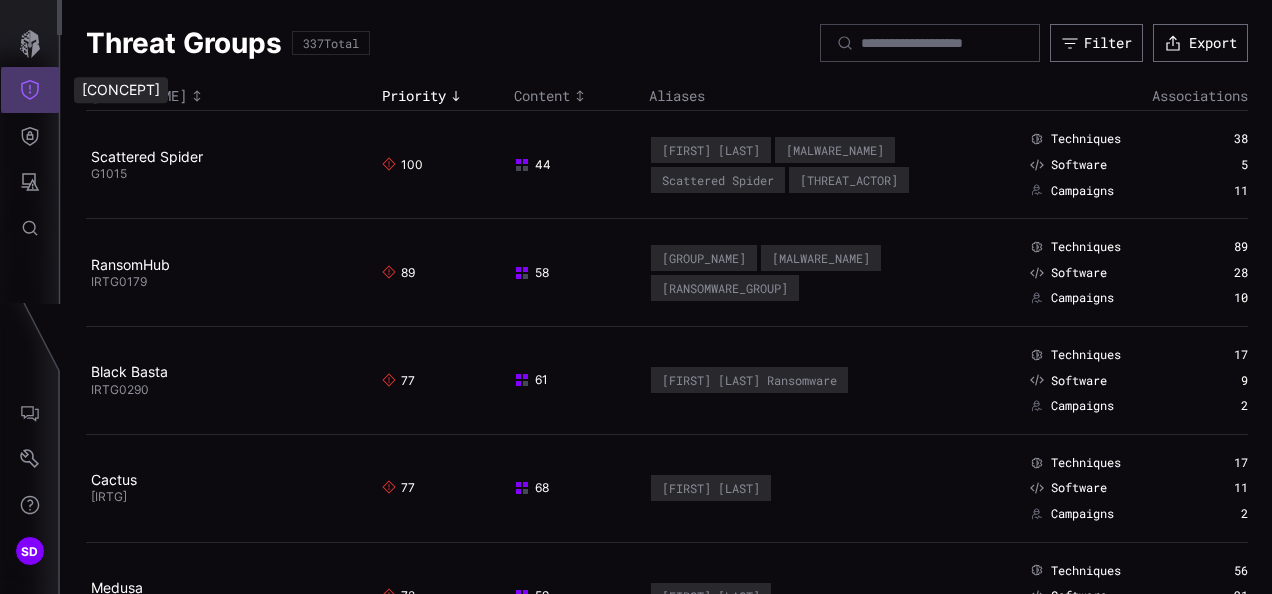 click 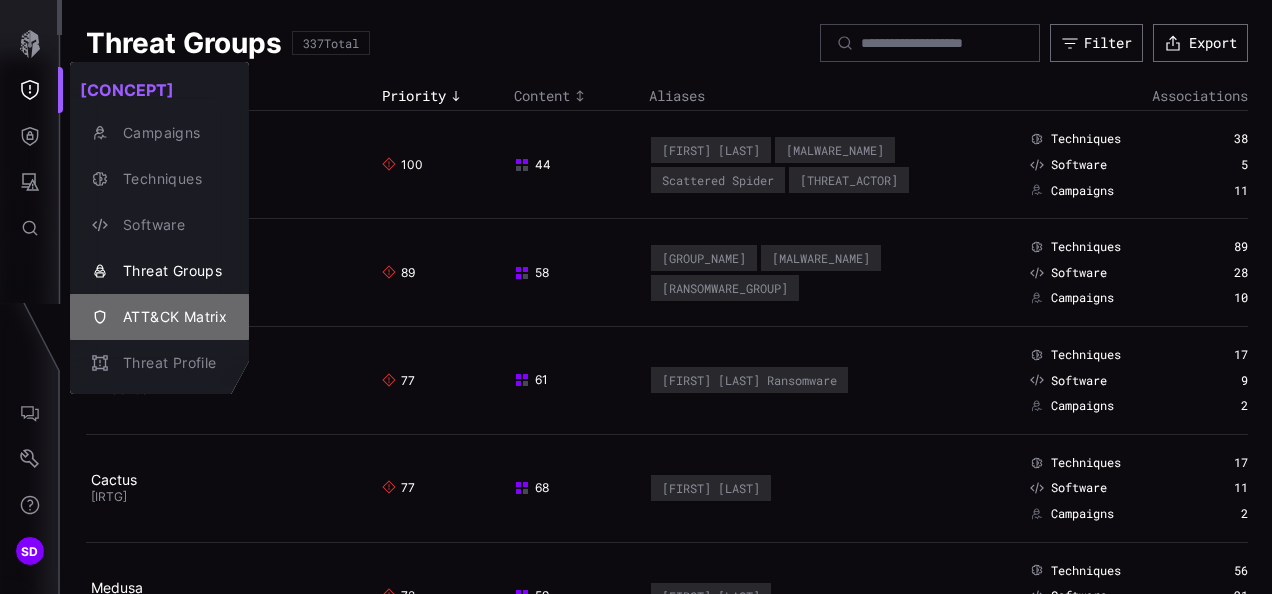 click on "ATT&CK Matrix" at bounding box center (170, 317) 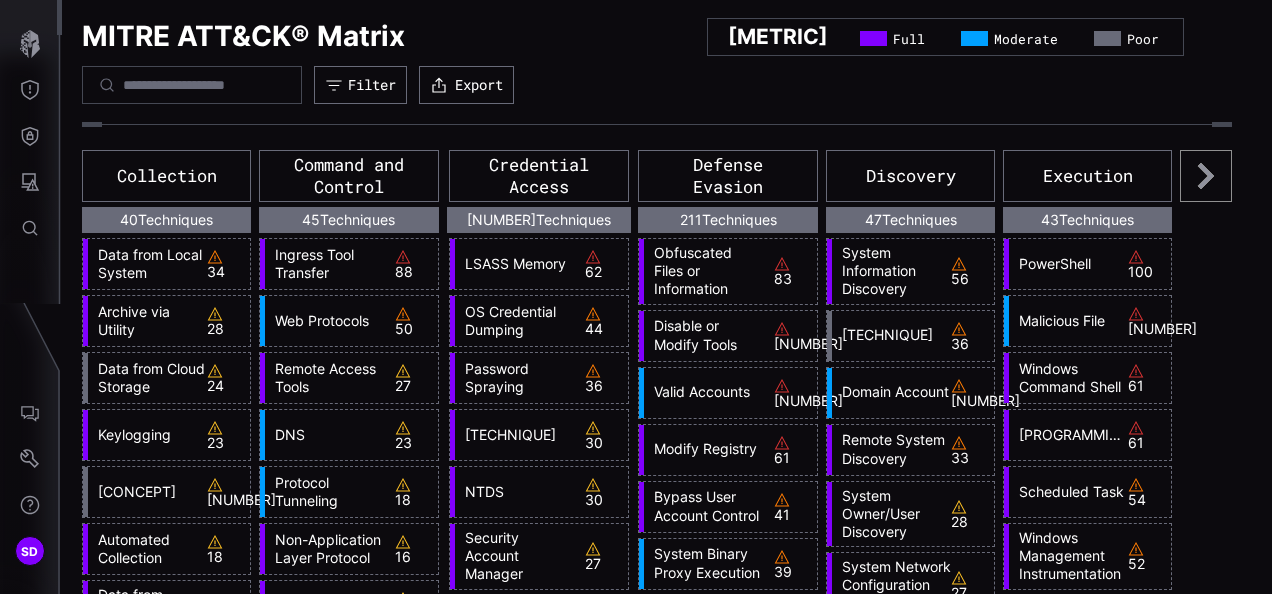 click 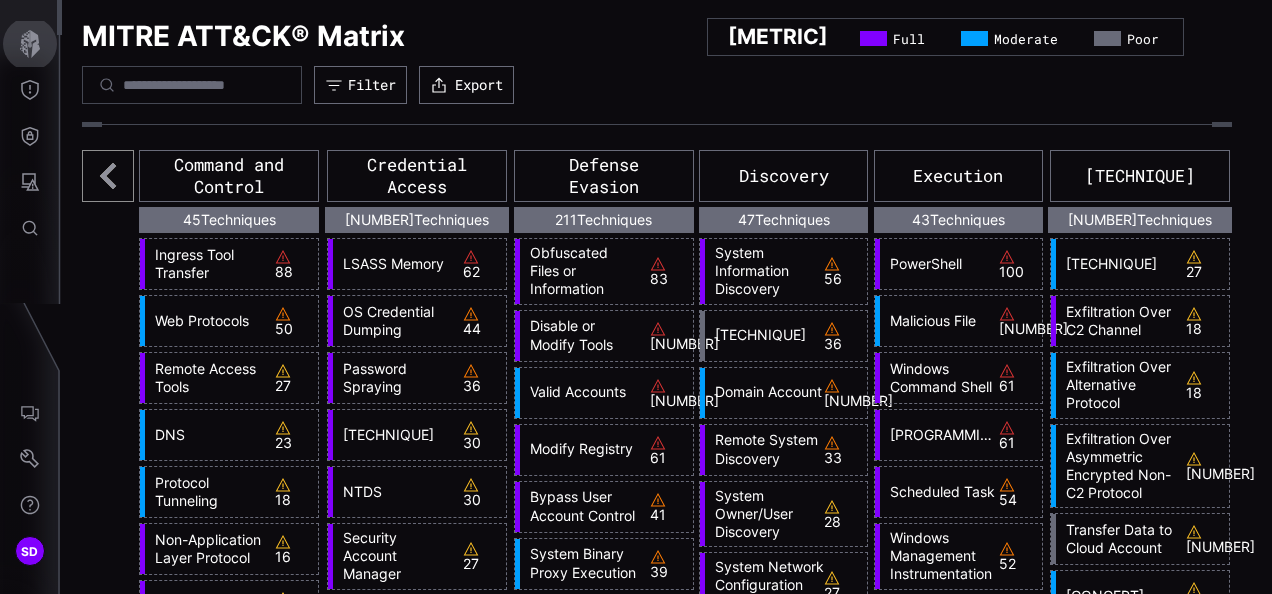 type 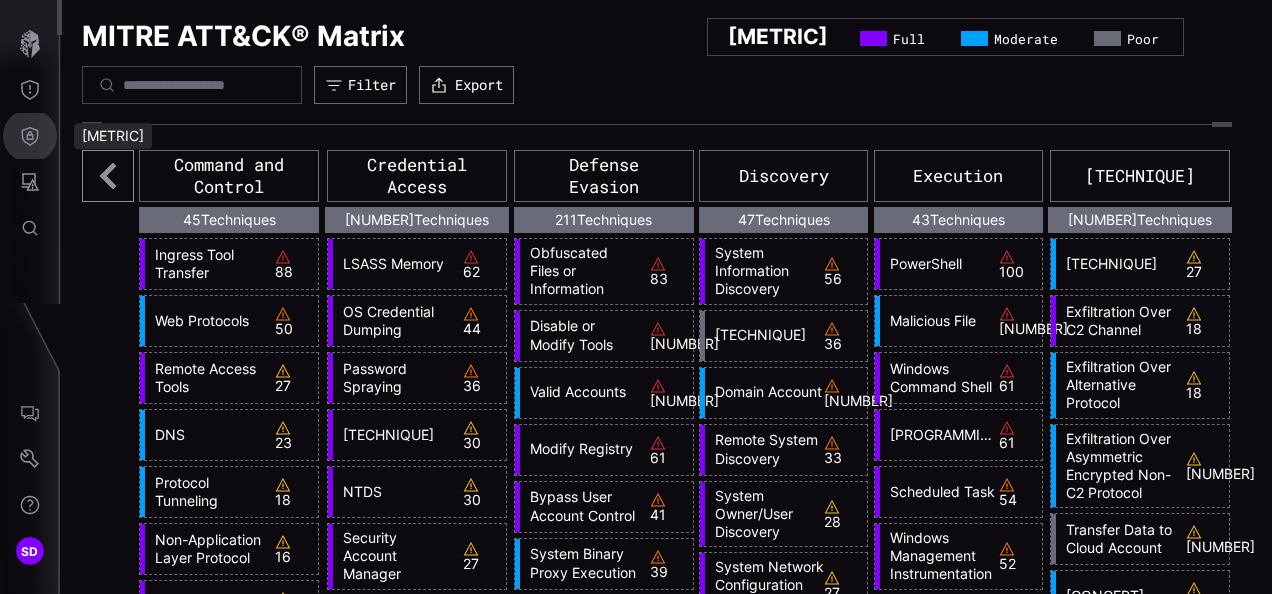 type 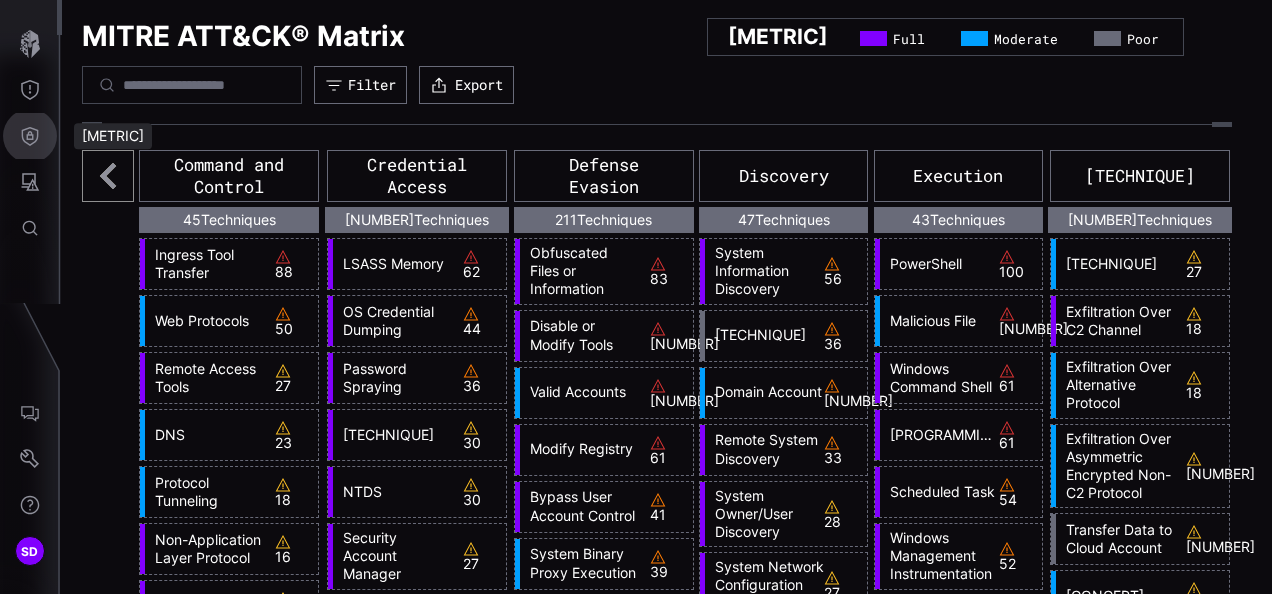 type 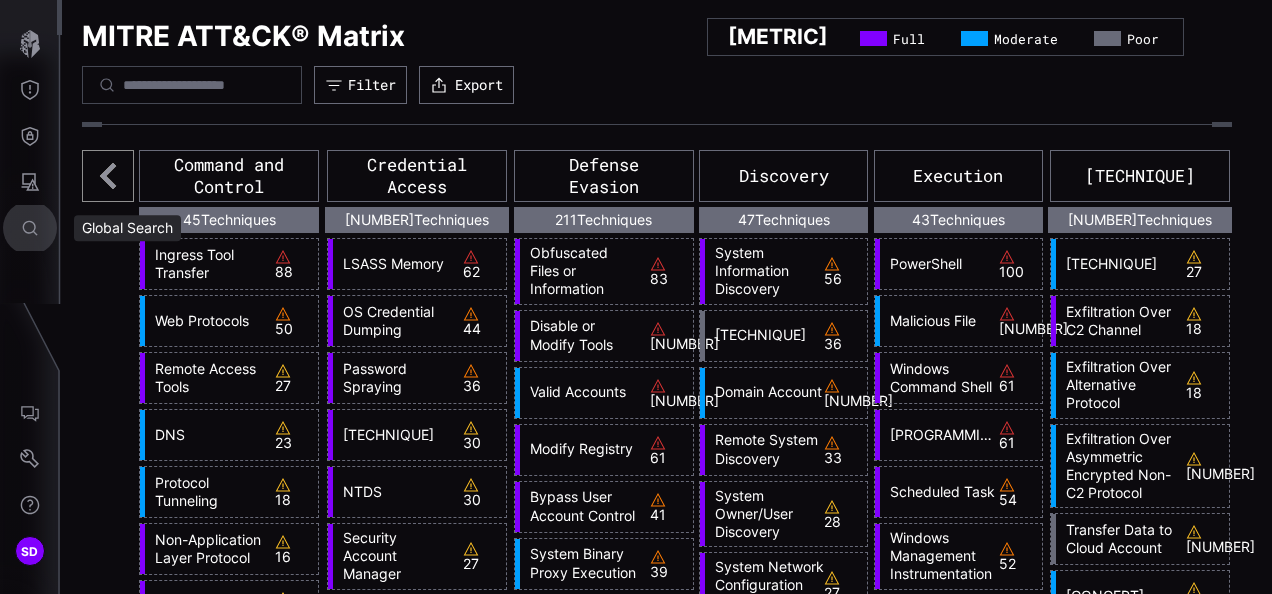 type 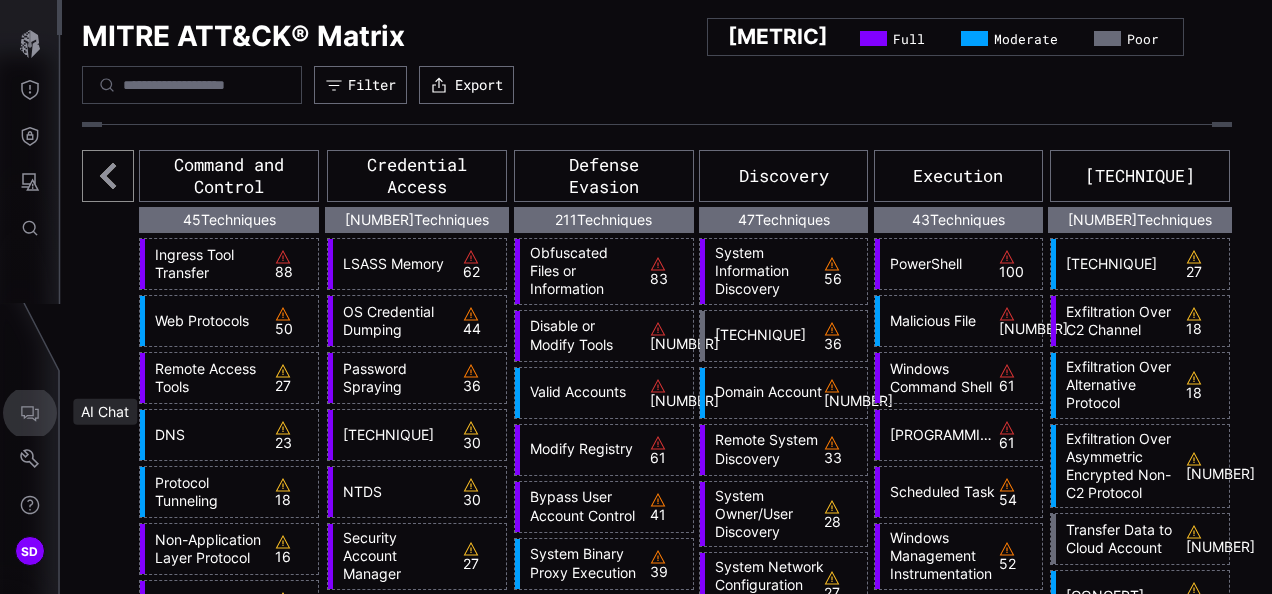 type 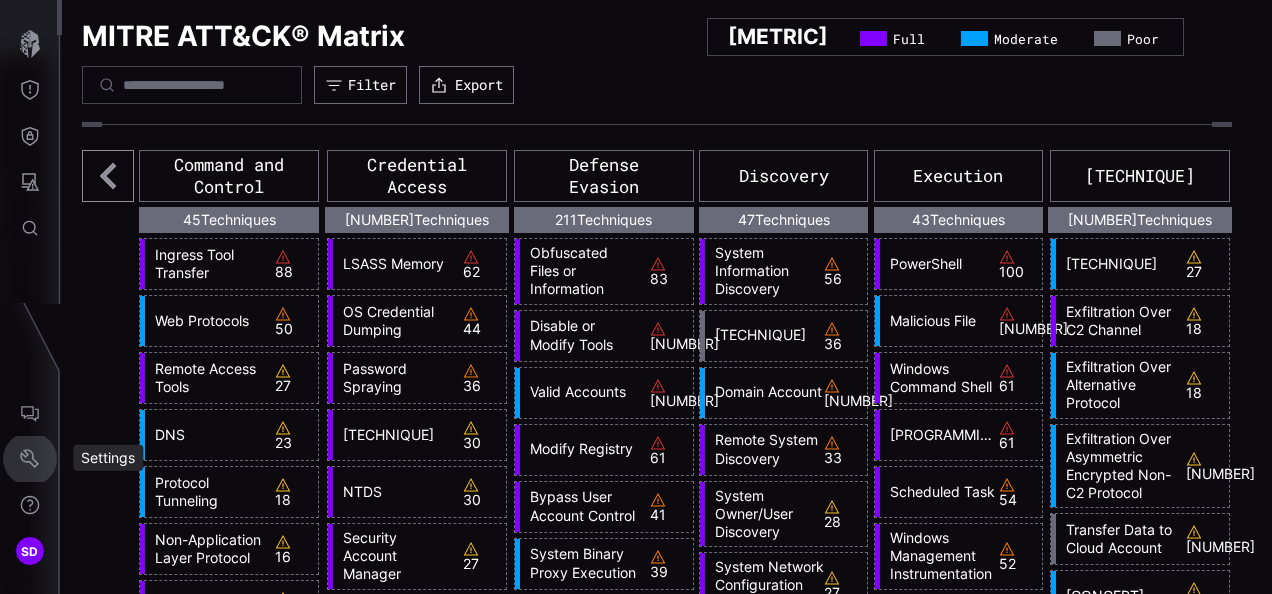 type 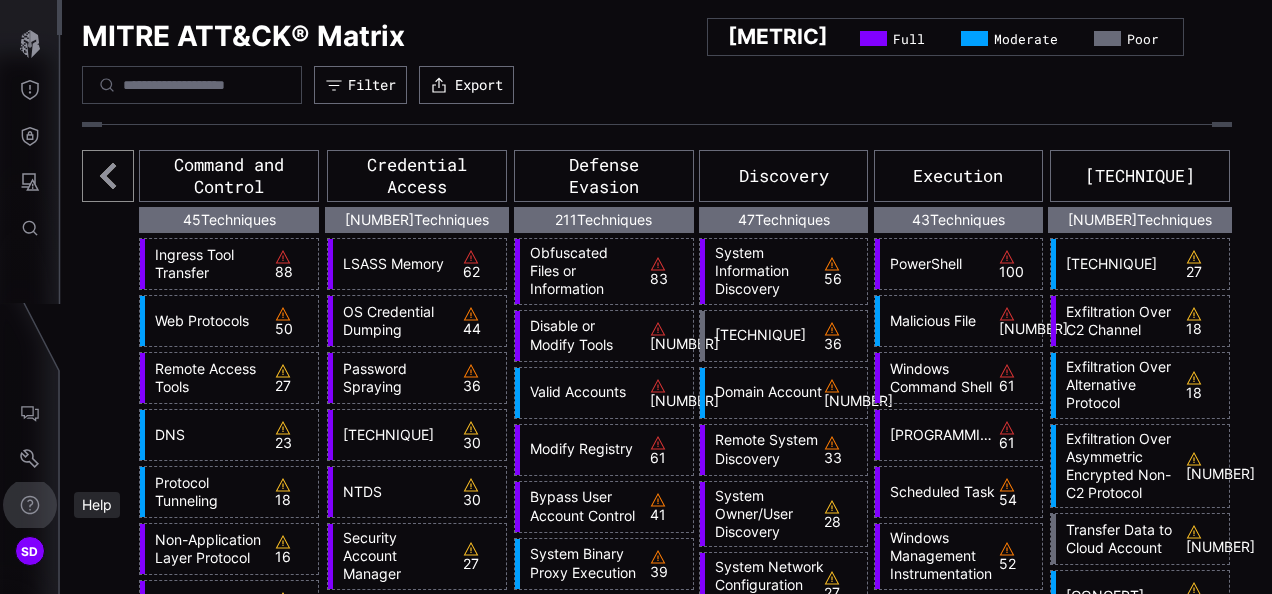 type 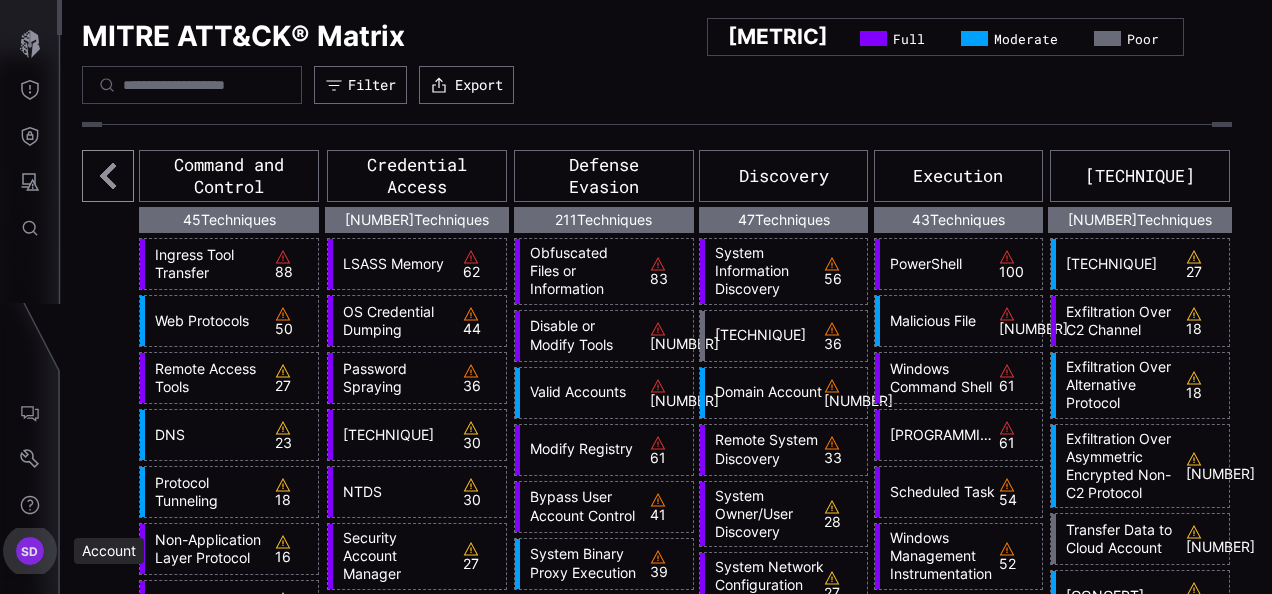 type 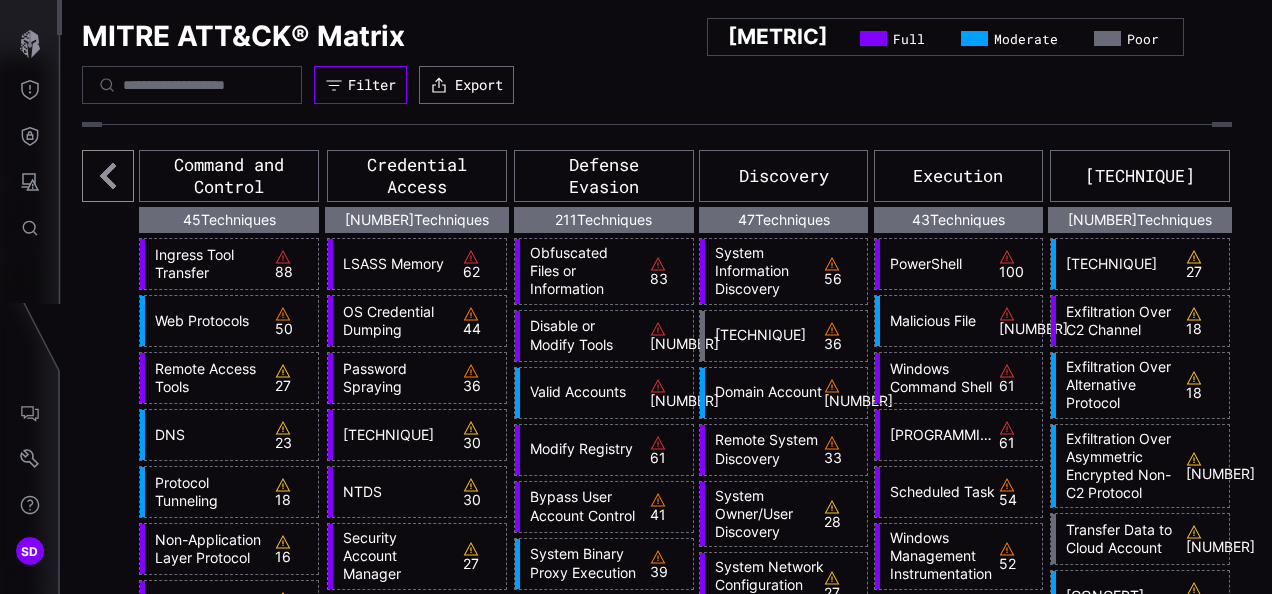 type 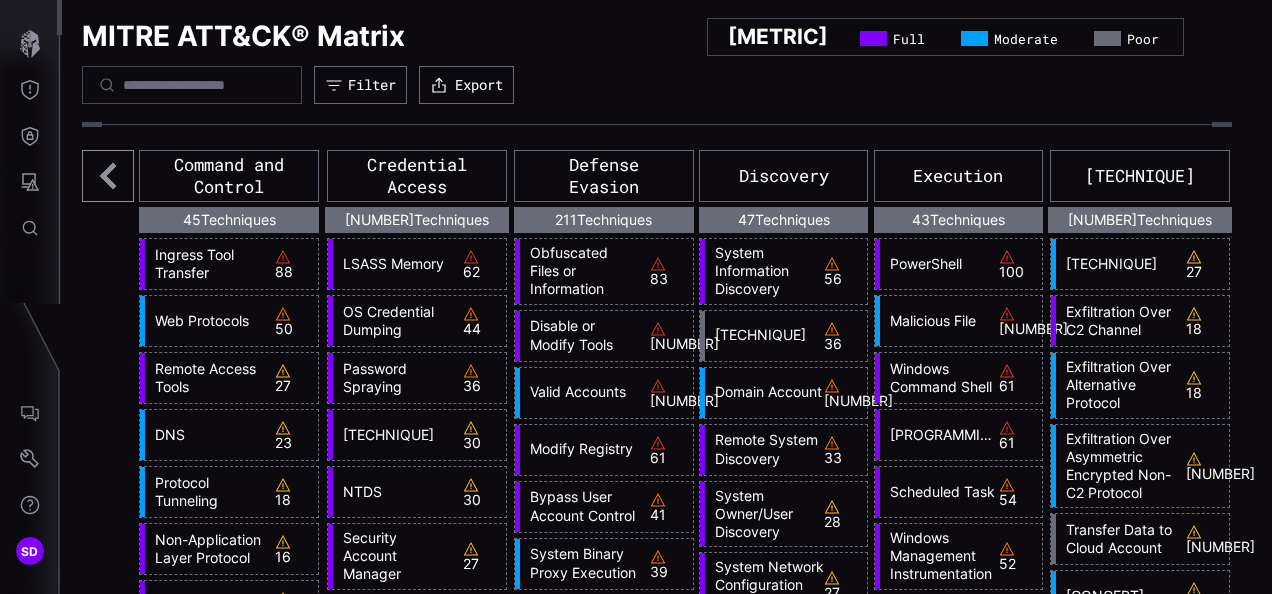 type 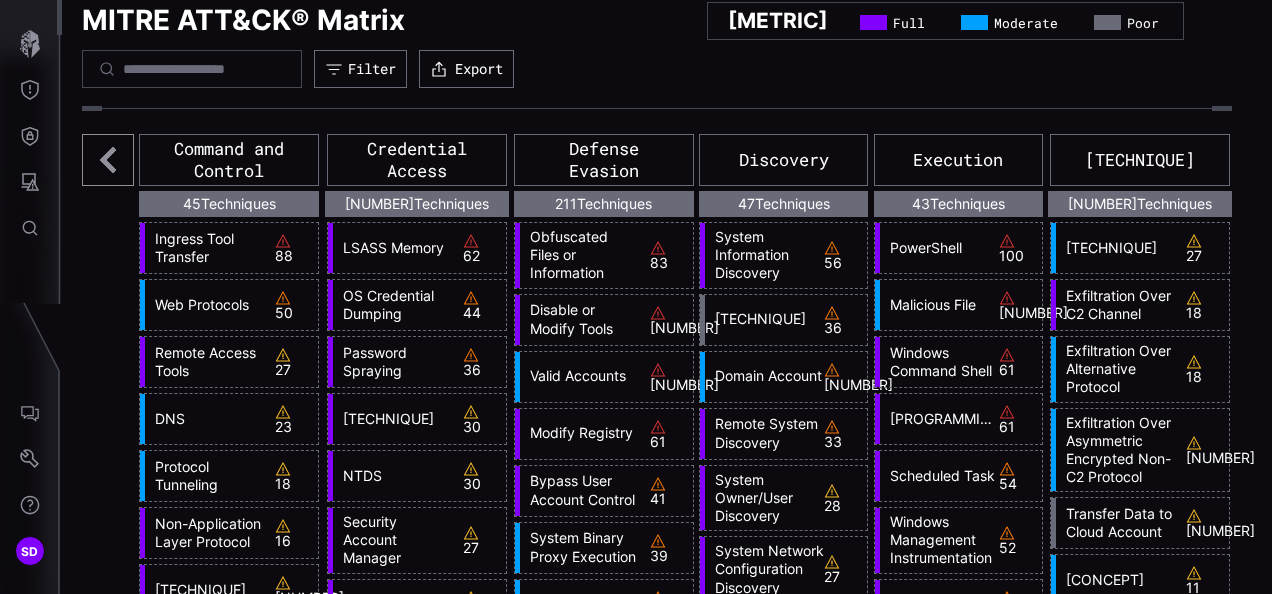 scroll, scrollTop: 360, scrollLeft: 0, axis: vertical 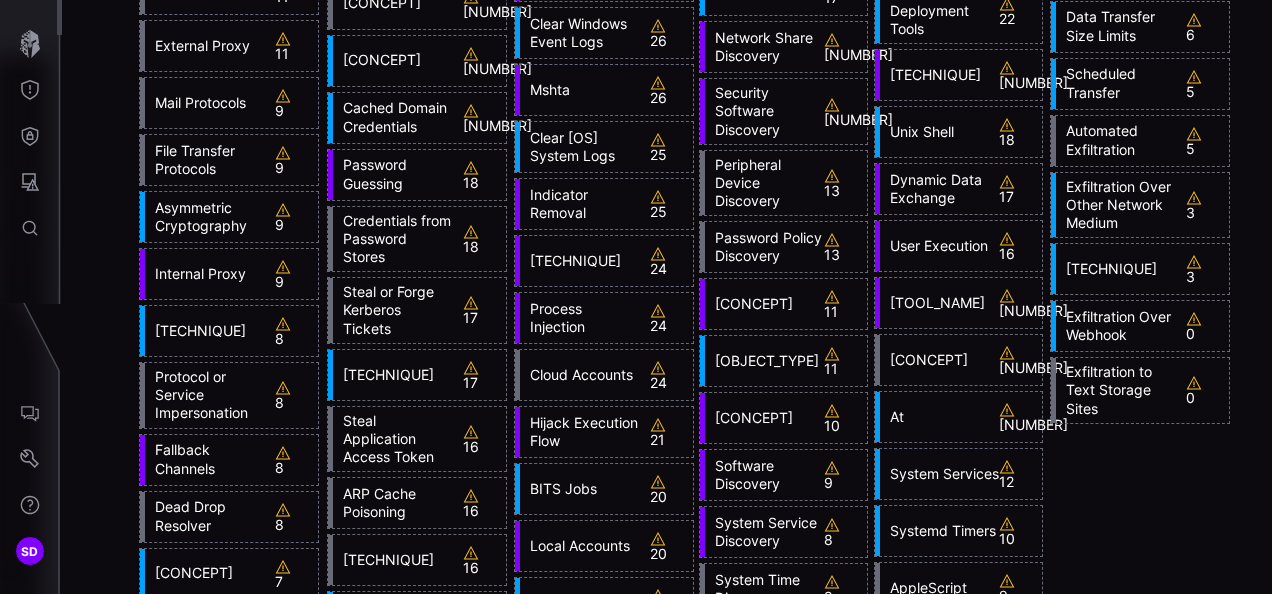 click on "MITRE ATT&CK® Matrix Coverage Full Moderate Poor Filter Export Command and Control 45 Techniques Ingress Tool Transfer 88 Web Protocols 50 Remote Access Tools 27 DNS 23 Protocol Tunneling 18 Non-Application Layer Protocol 15 Proxy 15 Non-Standard Port 15 Bidirectional Communication 15 Symmetric Cryptography 14 Application Layer Protocol 14 Web Service 13 Multi-hop Proxy 12 Standard Encoding 11 External Proxy 11 Mail Protocols 9 File Transfer Protocols 9 Asymmetric Cryptography 9 Internal Proxy 9 Encrypted Channel 8 Protocol or Service Impersonation 8 Fallback Channels 8 Dead Drop Resolver 8 Domain Generation Algorithms 7 Dynamic Resolution 7 Traffic Signaling 6 Communication Through Removable Media 6 Multi-Stage Channels 6 One-Way Communication 6 Junk Data 5 Port Knocking 4 Data Obfuscation 4 Data Encoding 4 Non-Standard Encoding 4 Steganography 4 Fast Flux DNS 1 Domain Fronting 1 Socket Filters 0 DNS Calculation 0 0 0 0 0" at bounding box center (667, 5485) 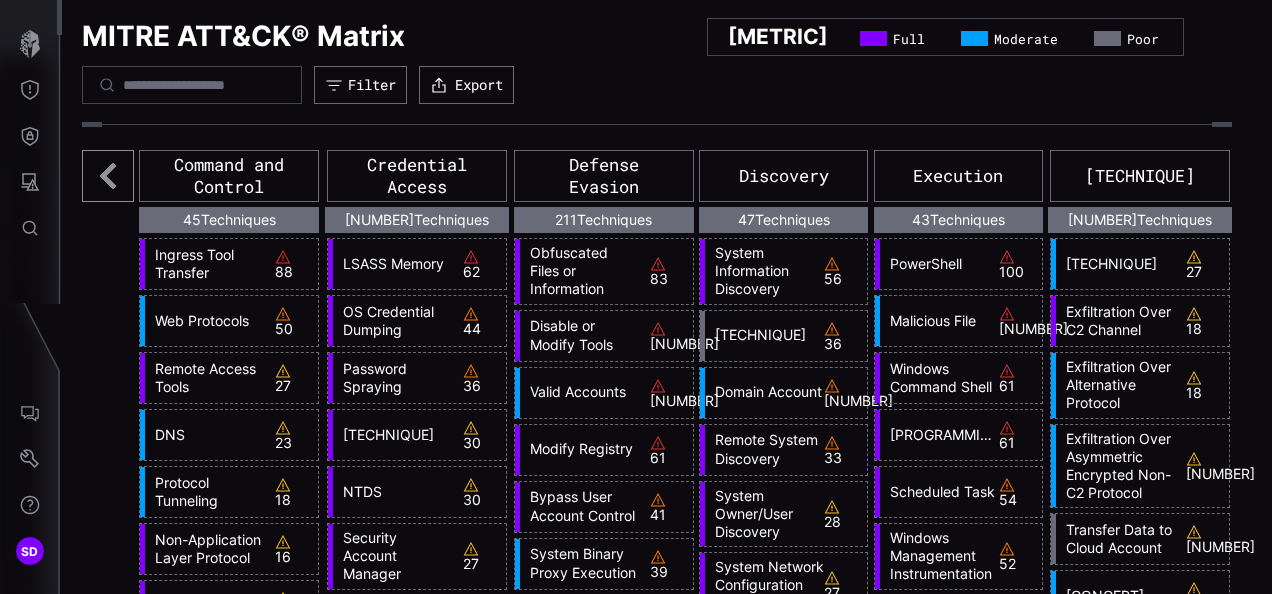 click on "MITRE ATT&CK® Matrix Coverage Full Moderate Poor Filter Export" at bounding box center (657, 61) 